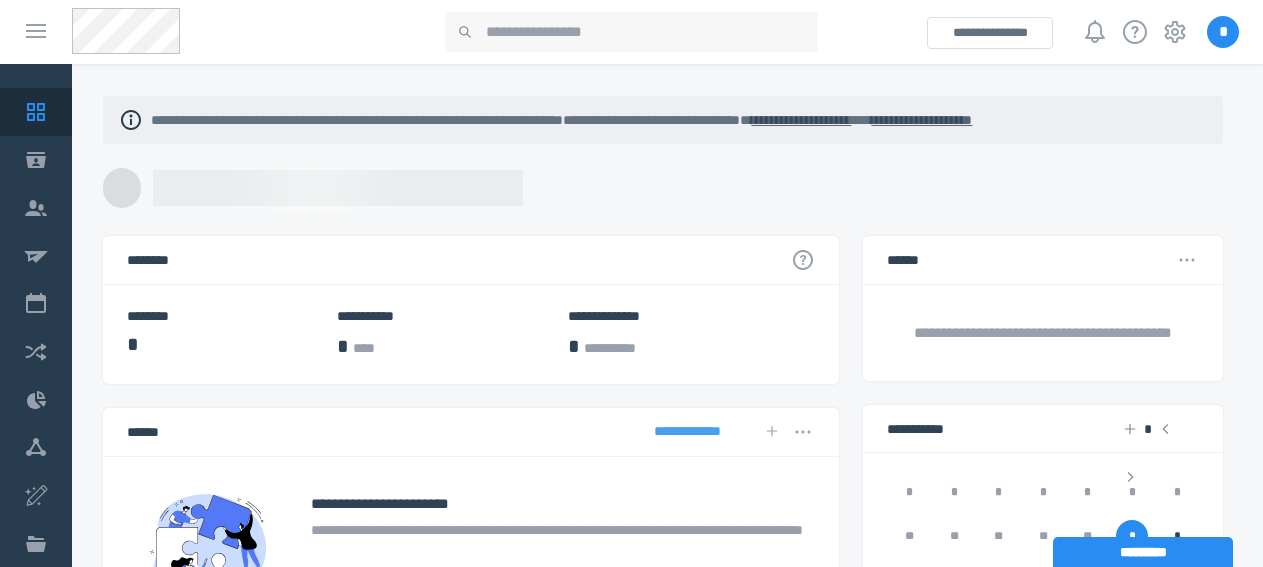 scroll, scrollTop: 0, scrollLeft: 0, axis: both 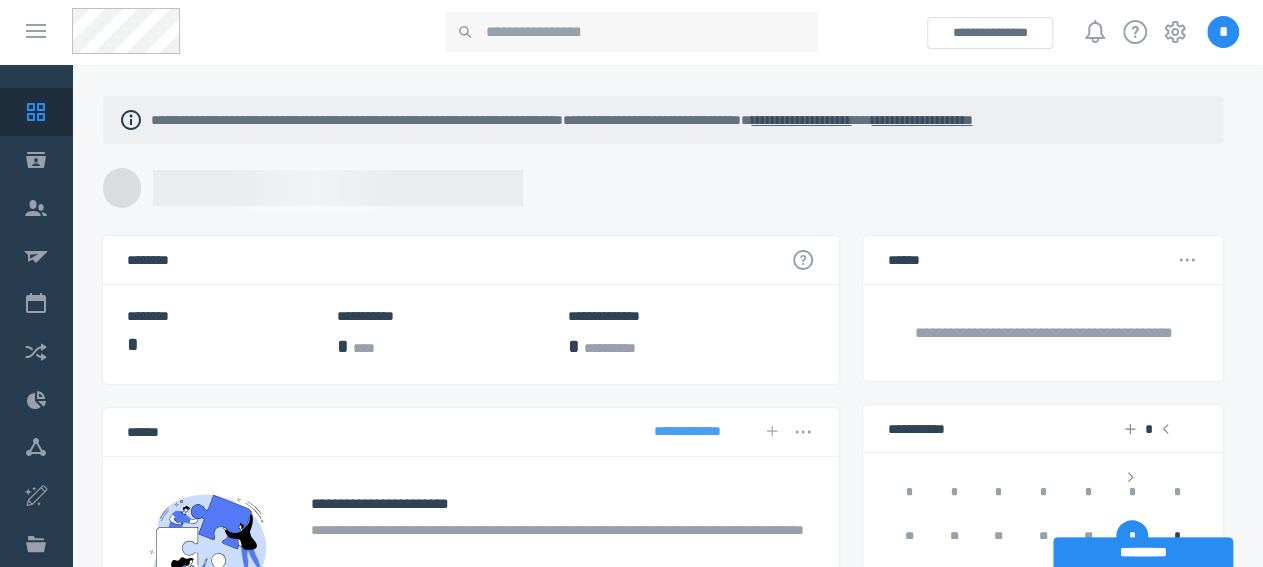 click on "*" at bounding box center (1223, 32) 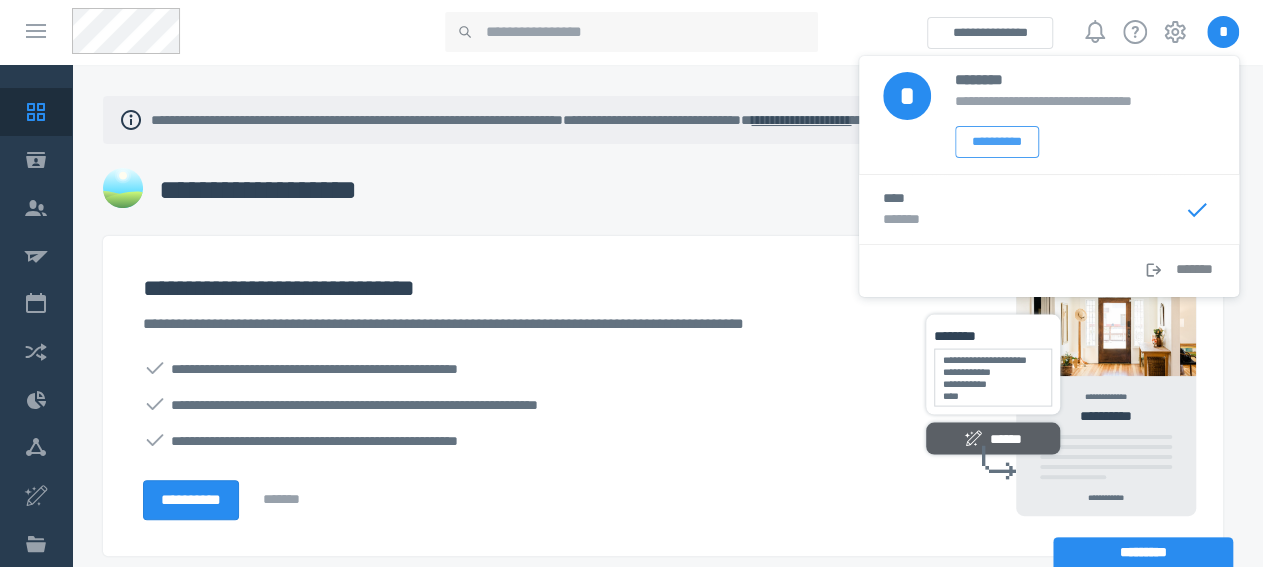 click on "**********" at bounding box center [997, 142] 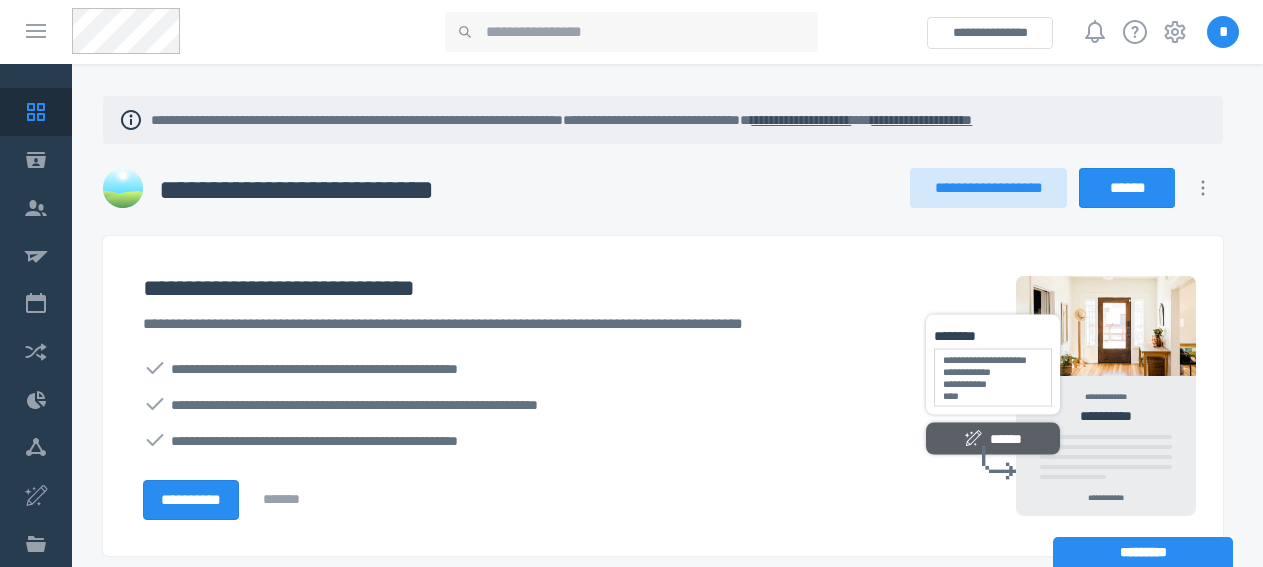 scroll, scrollTop: 0, scrollLeft: 0, axis: both 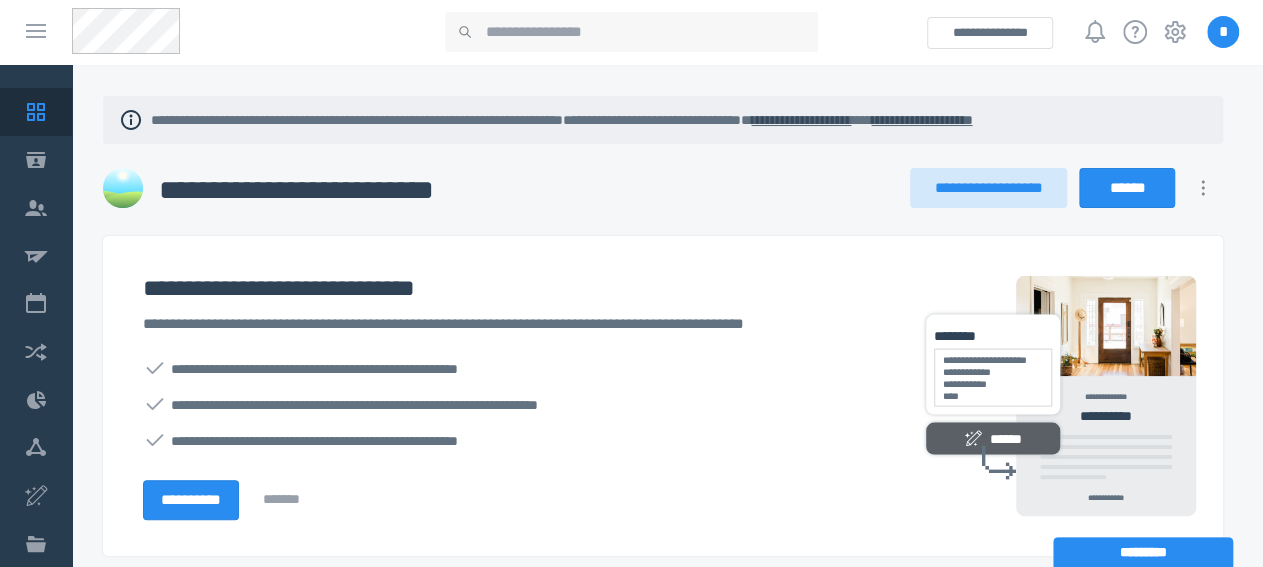 click on "**********" at bounding box center (506, 500) 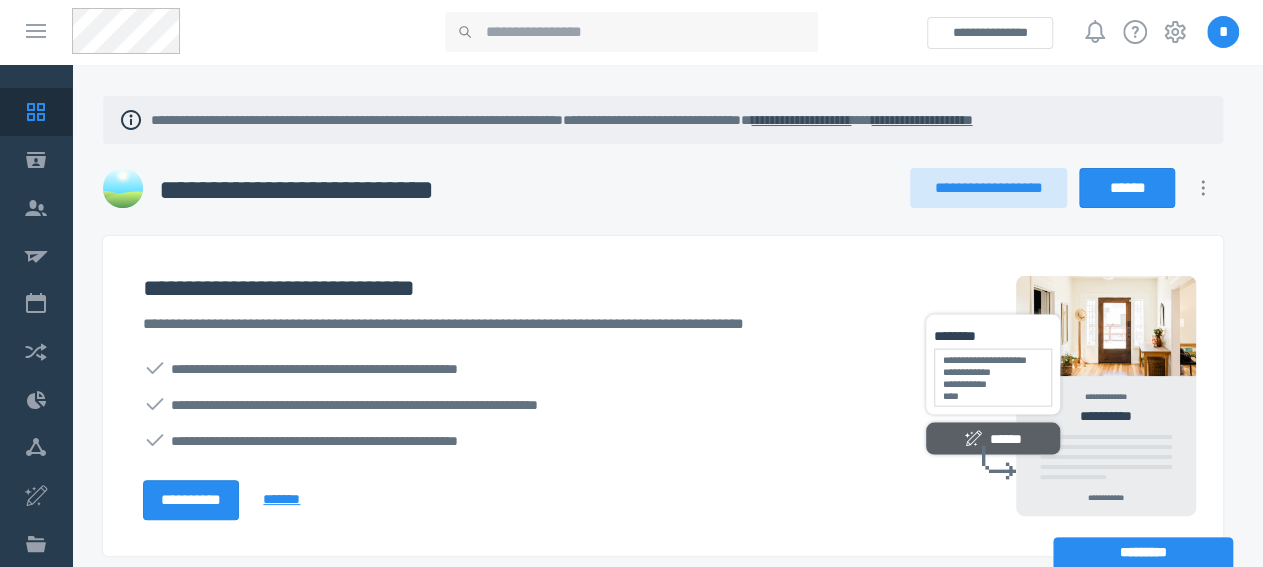 click on "*******" at bounding box center (288, 500) 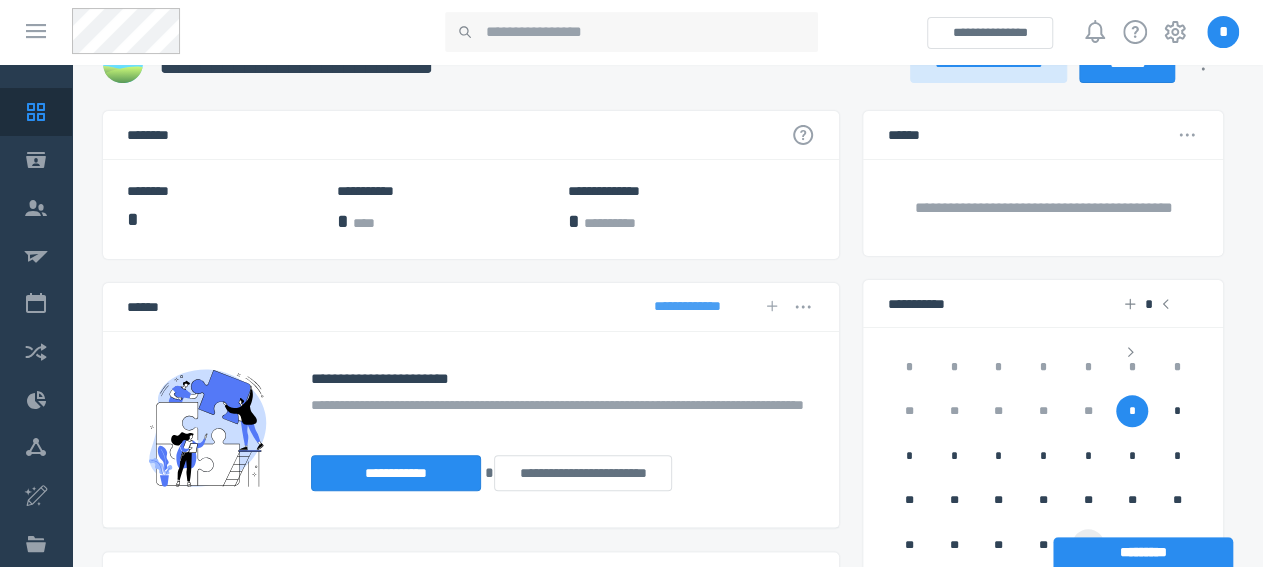 scroll, scrollTop: 208, scrollLeft: 0, axis: vertical 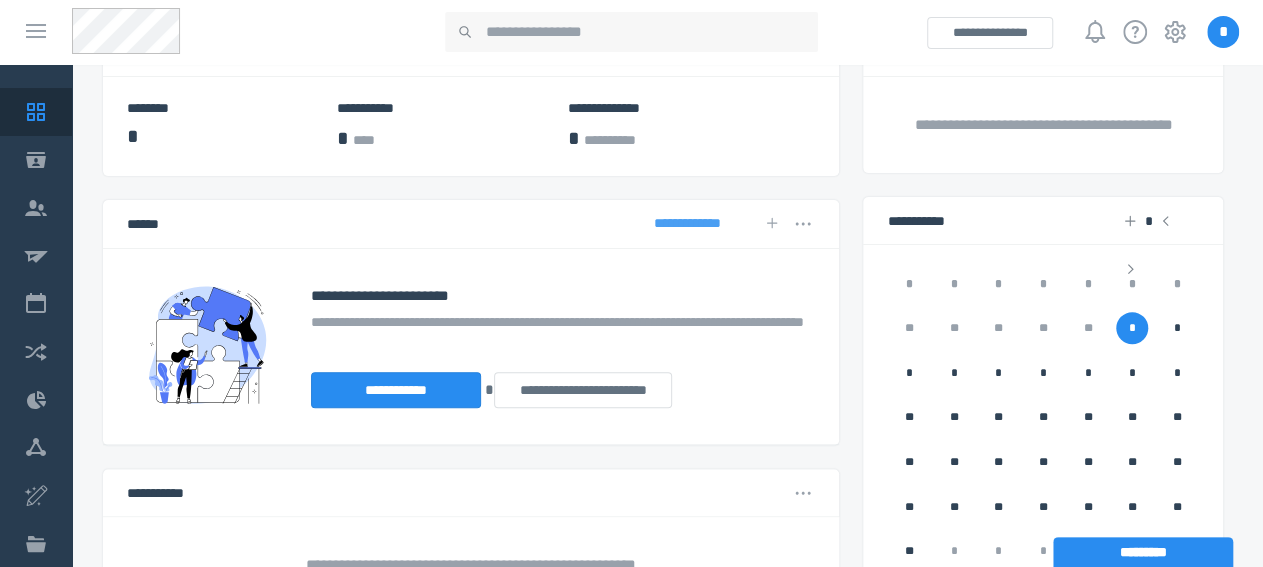 click on "*********" at bounding box center [1143, 552] 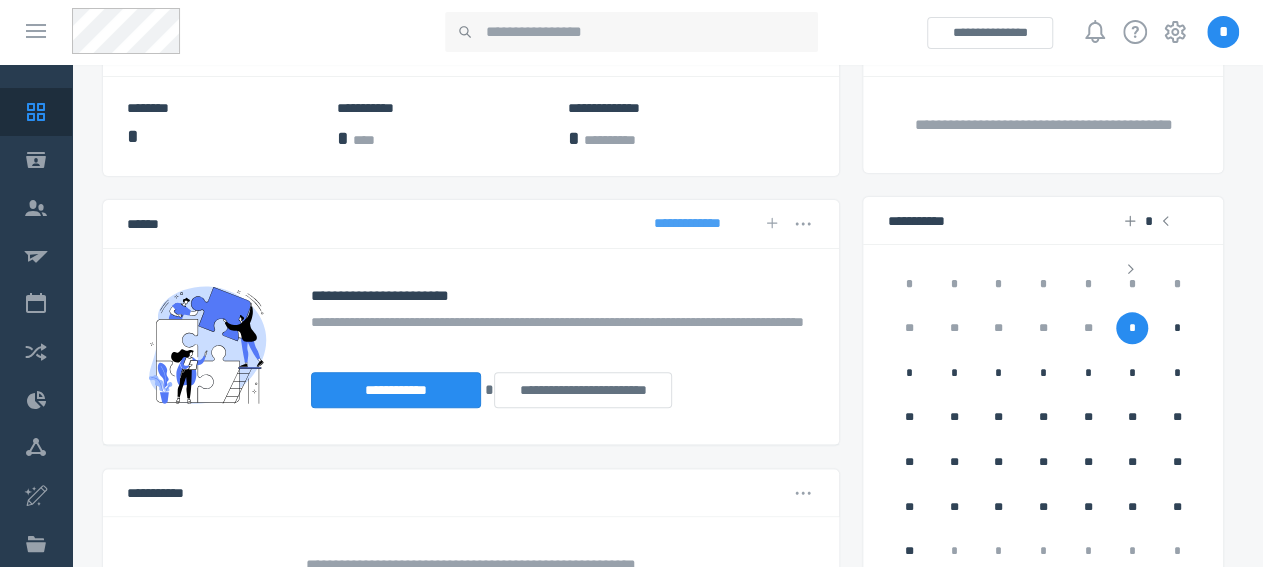 scroll, scrollTop: 0, scrollLeft: 0, axis: both 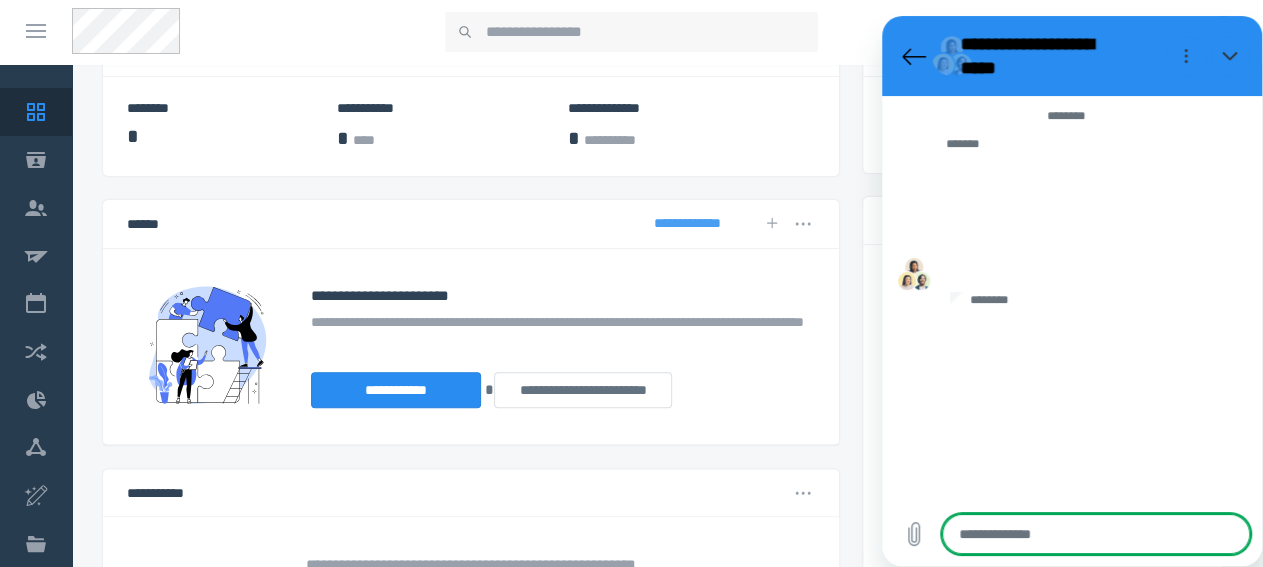 type on "*" 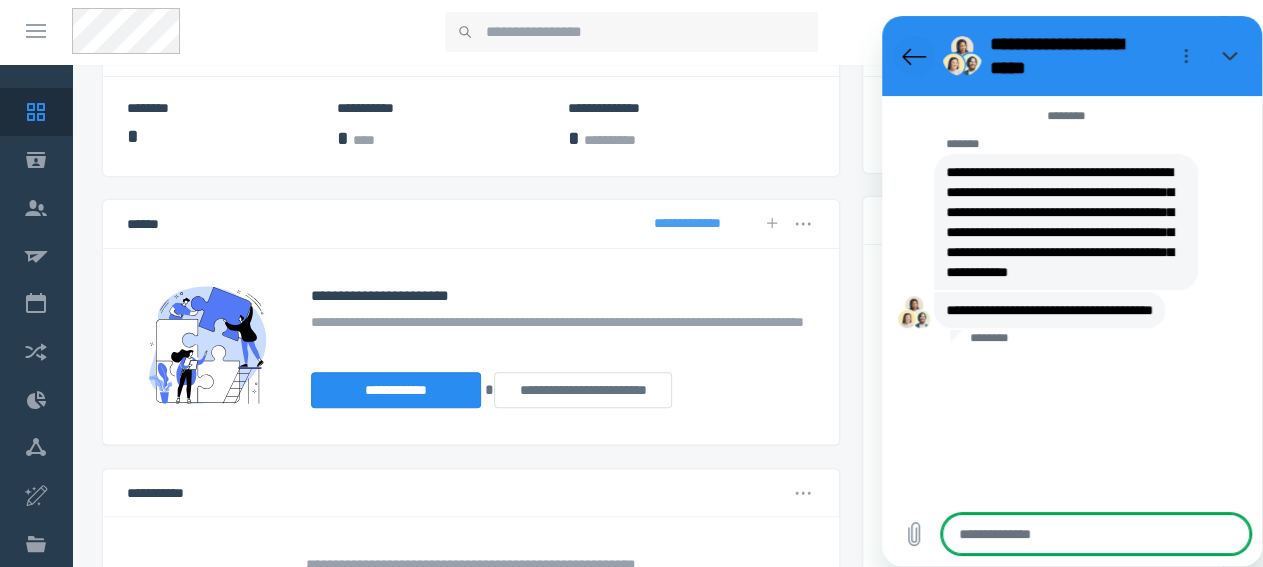 click 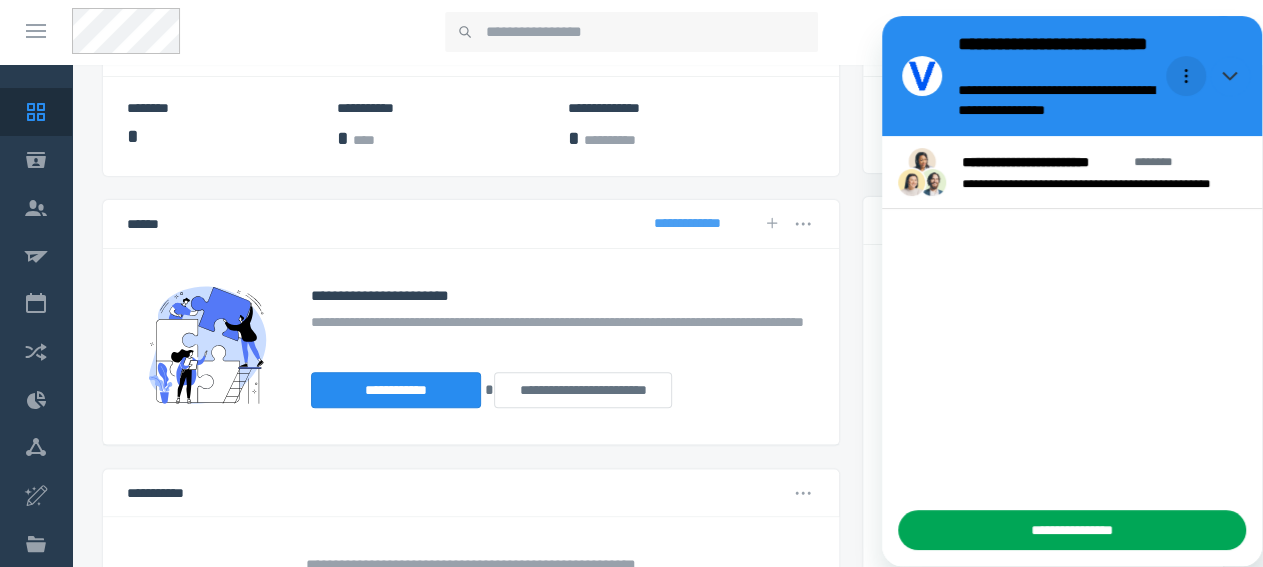 click 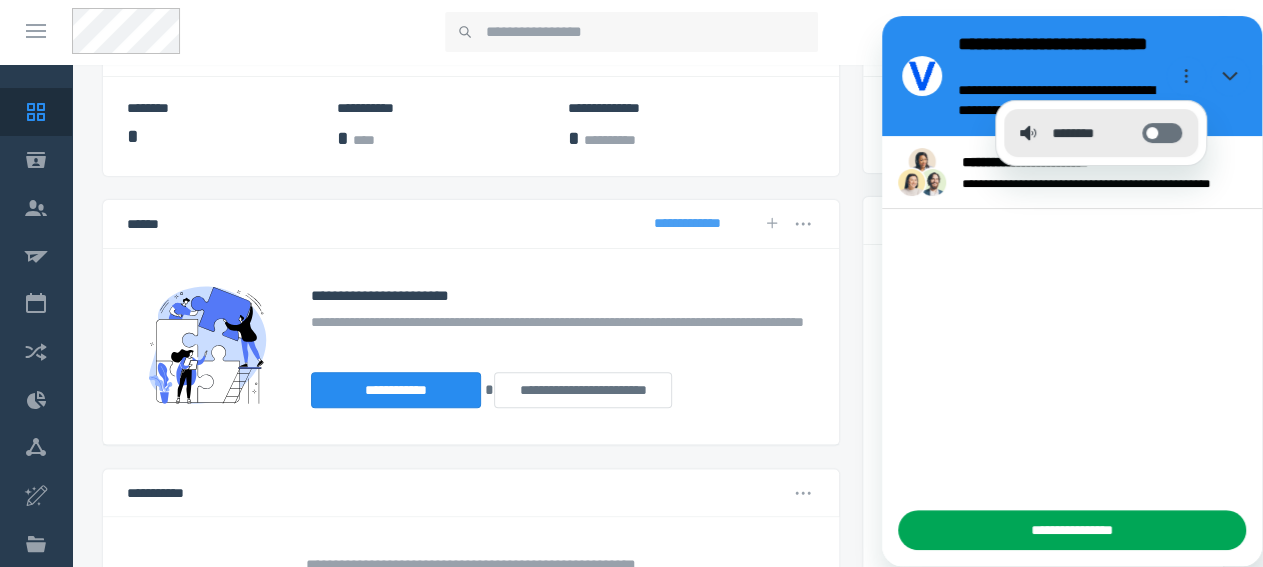 click on "**********" at bounding box center [1162, 133] 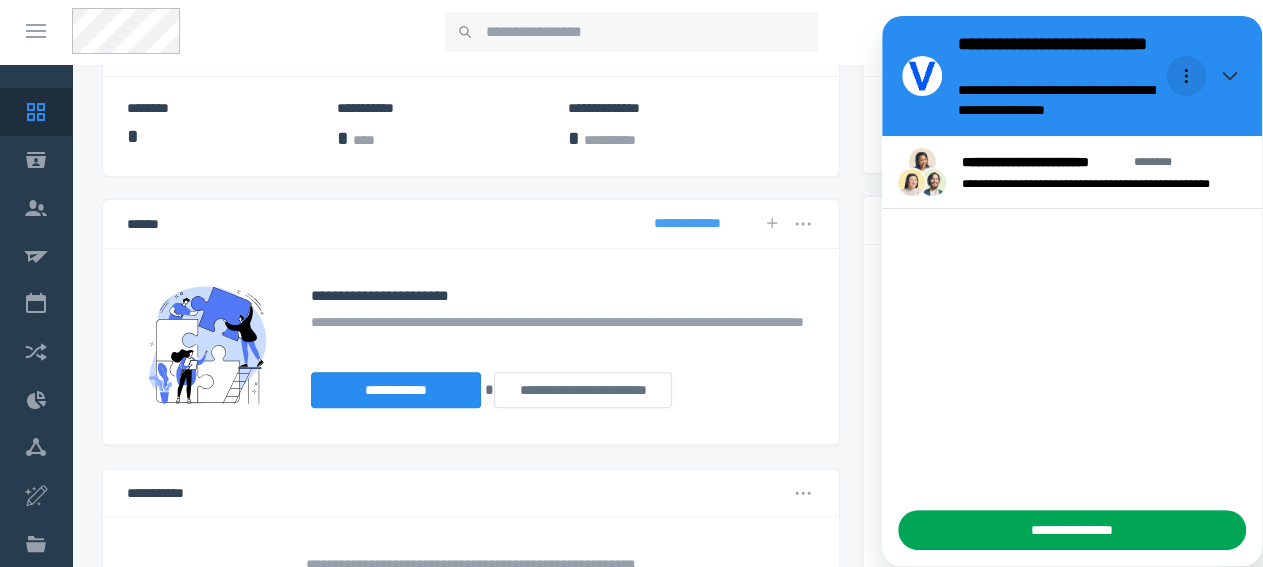click at bounding box center [1186, 76] 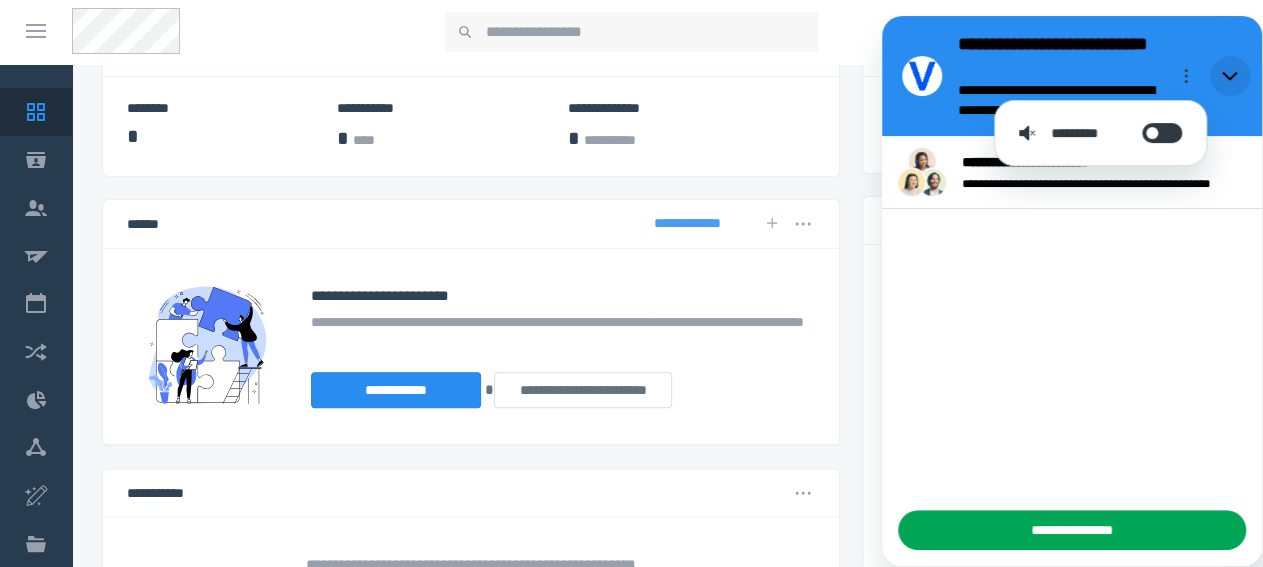 click at bounding box center [1230, 76] 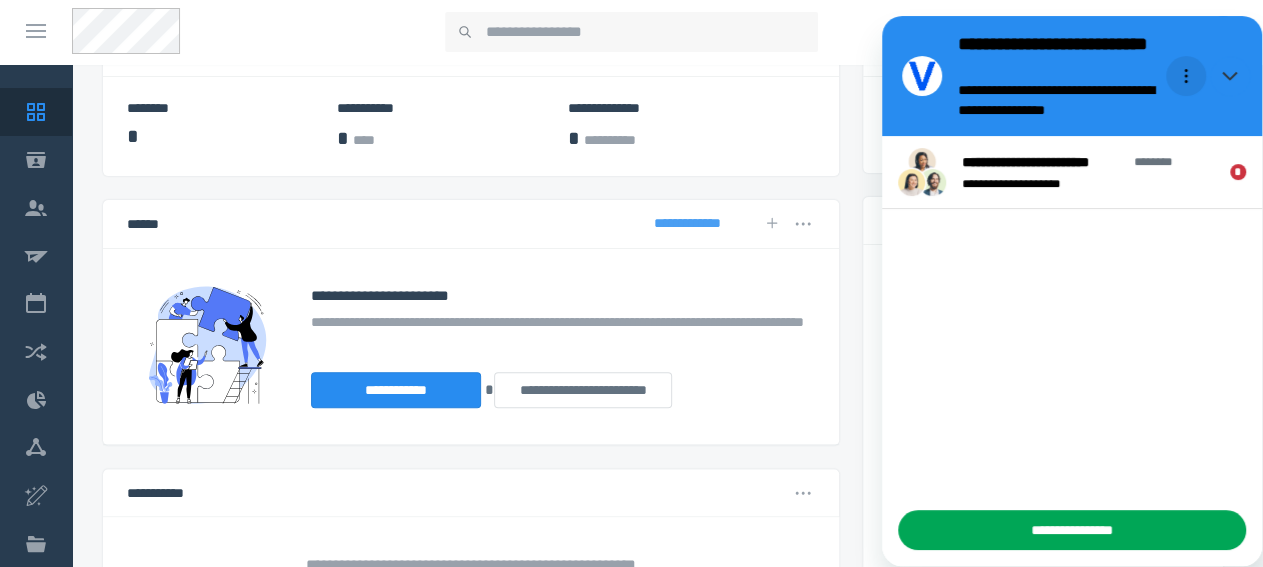 click 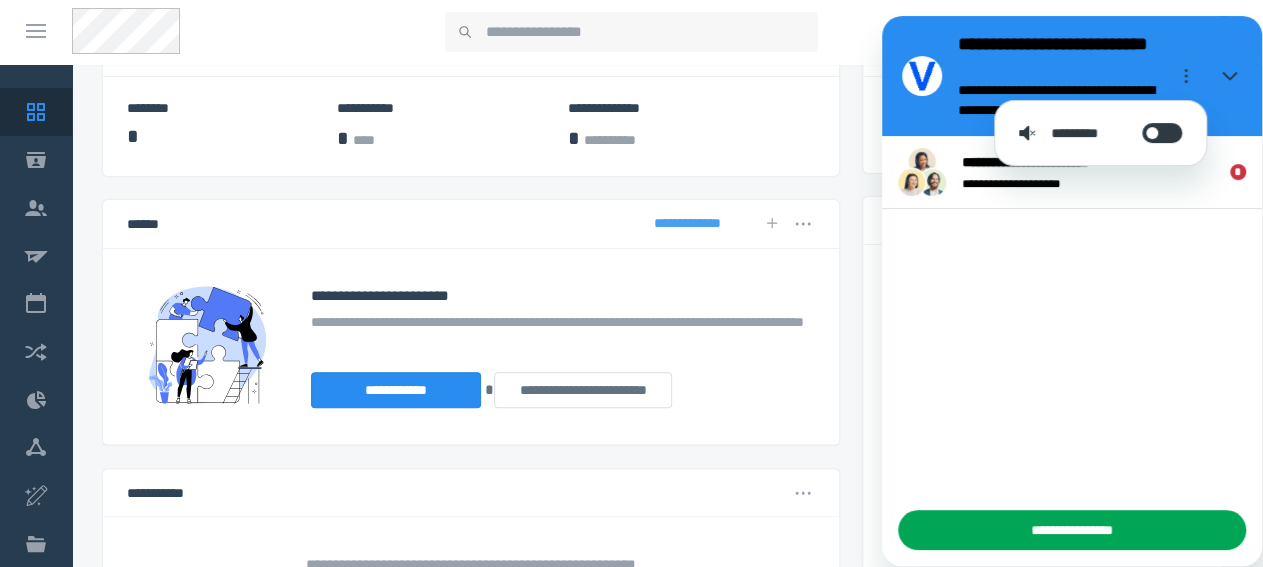 click on "**********" at bounding box center (1026, 76) 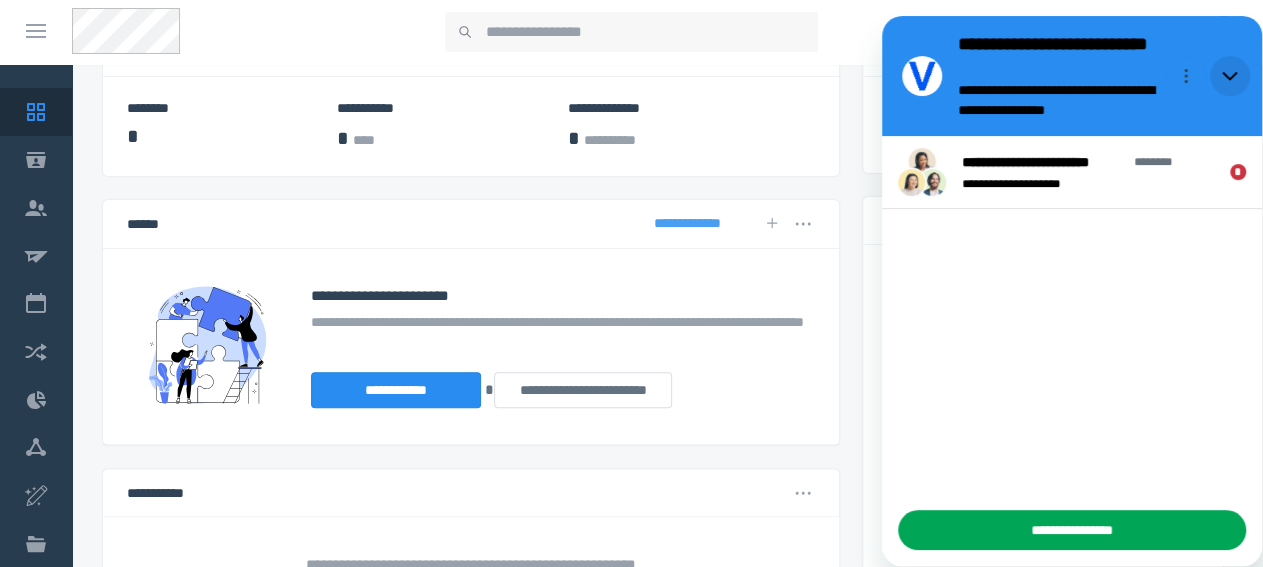 click 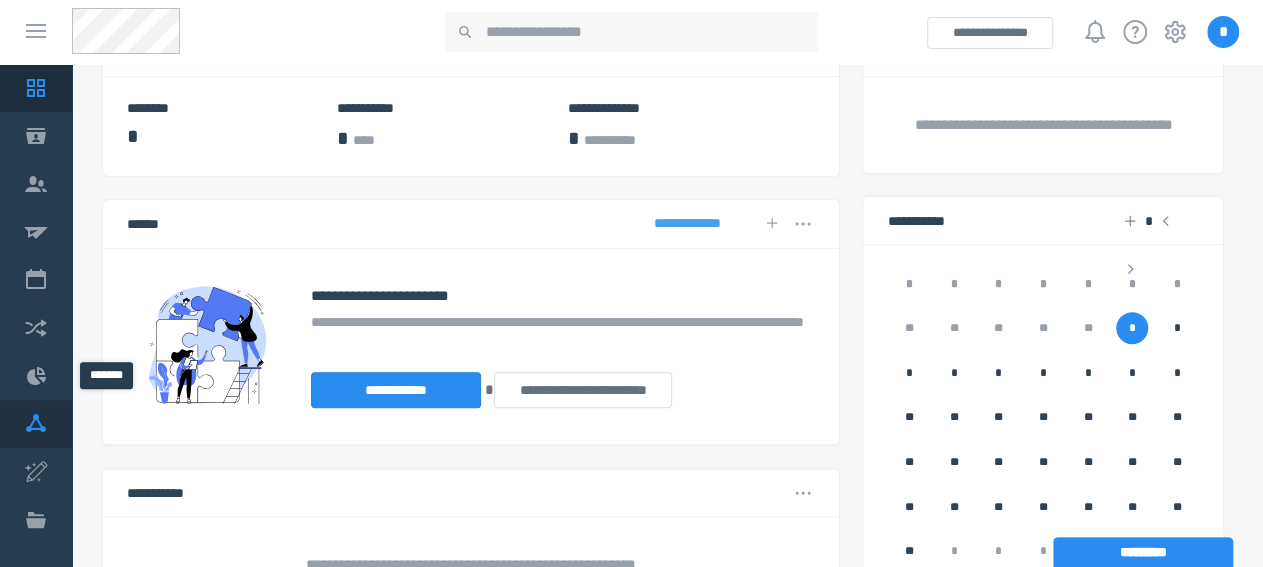 scroll, scrollTop: 24, scrollLeft: 0, axis: vertical 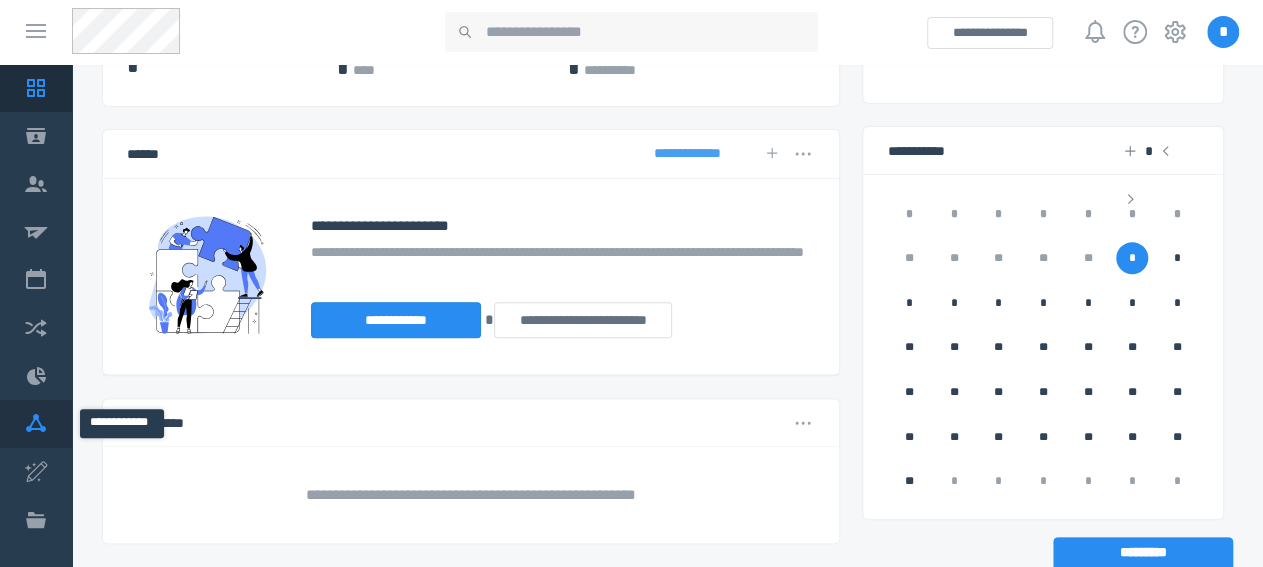 click on "Integrations" at bounding box center (36, 424) 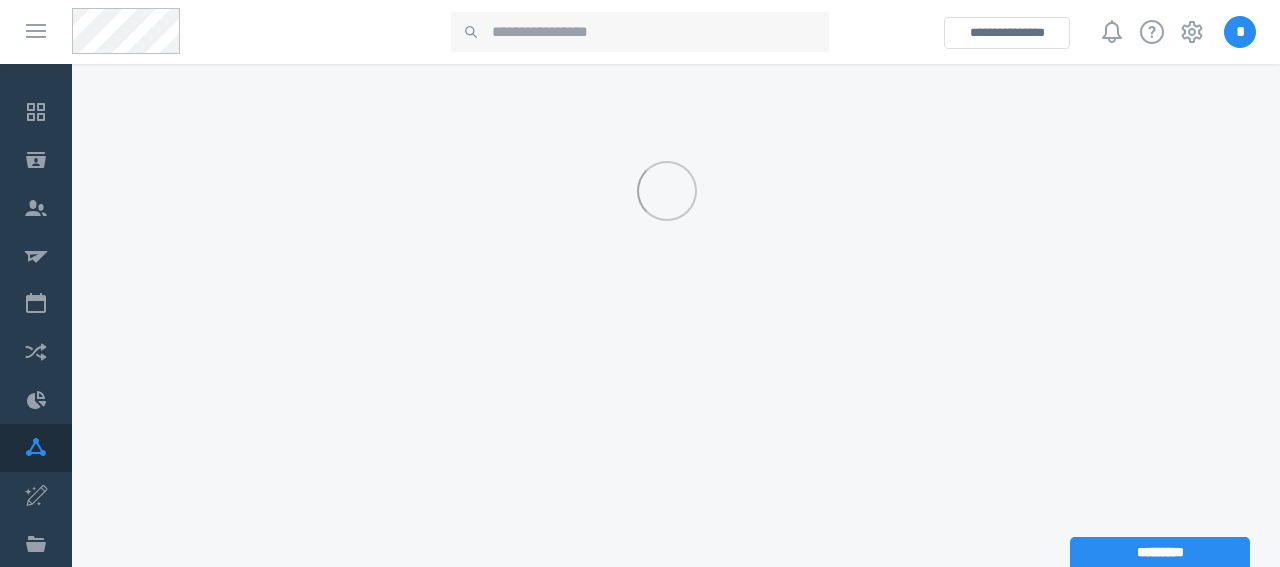 scroll, scrollTop: 0, scrollLeft: 0, axis: both 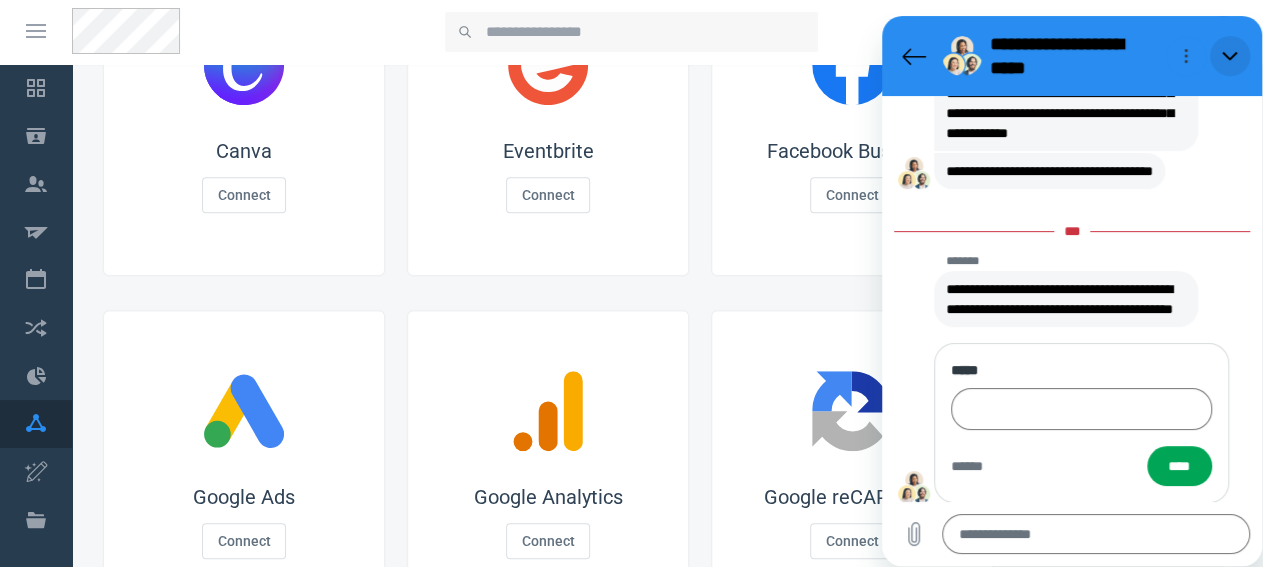 click 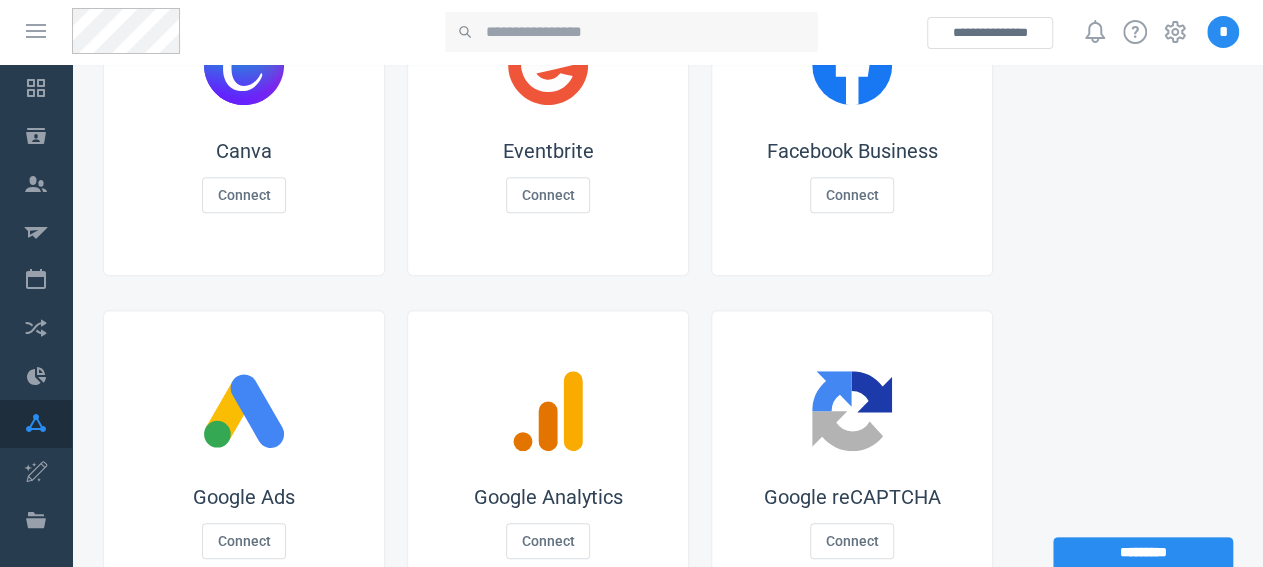 scroll, scrollTop: 179, scrollLeft: 0, axis: vertical 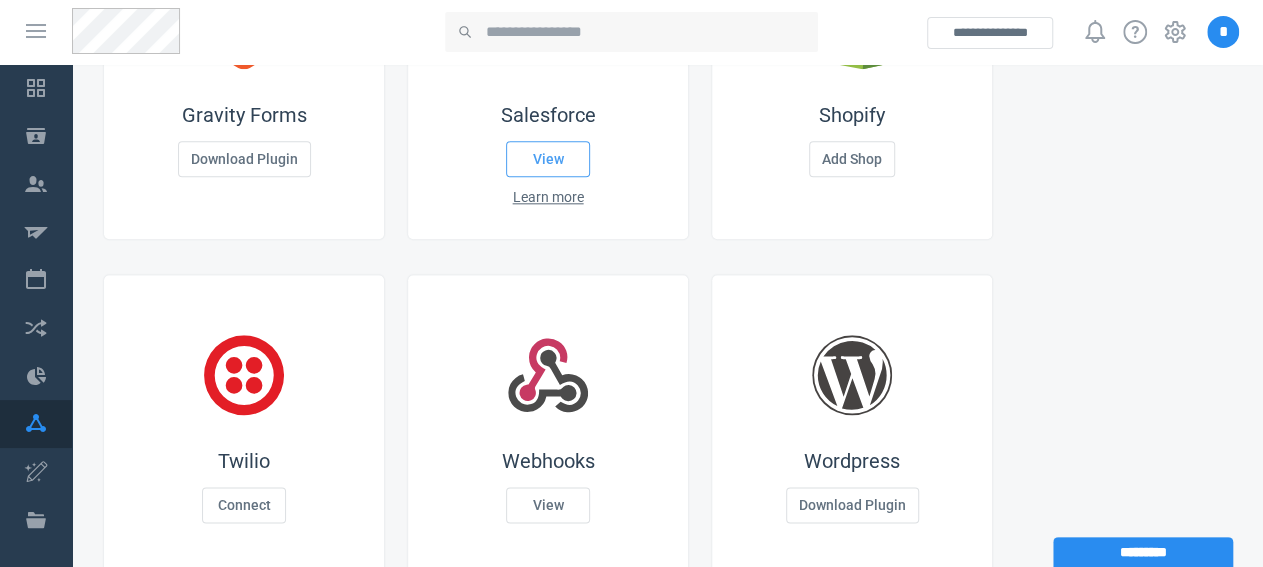 click on "View" at bounding box center [548, 159] 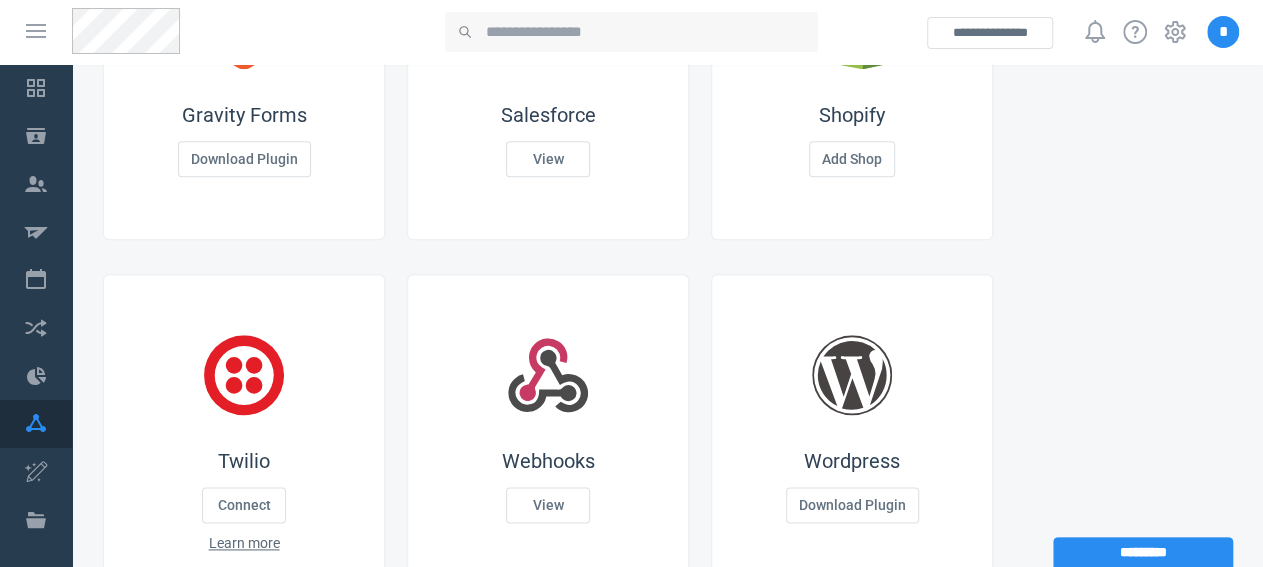 type on "*" 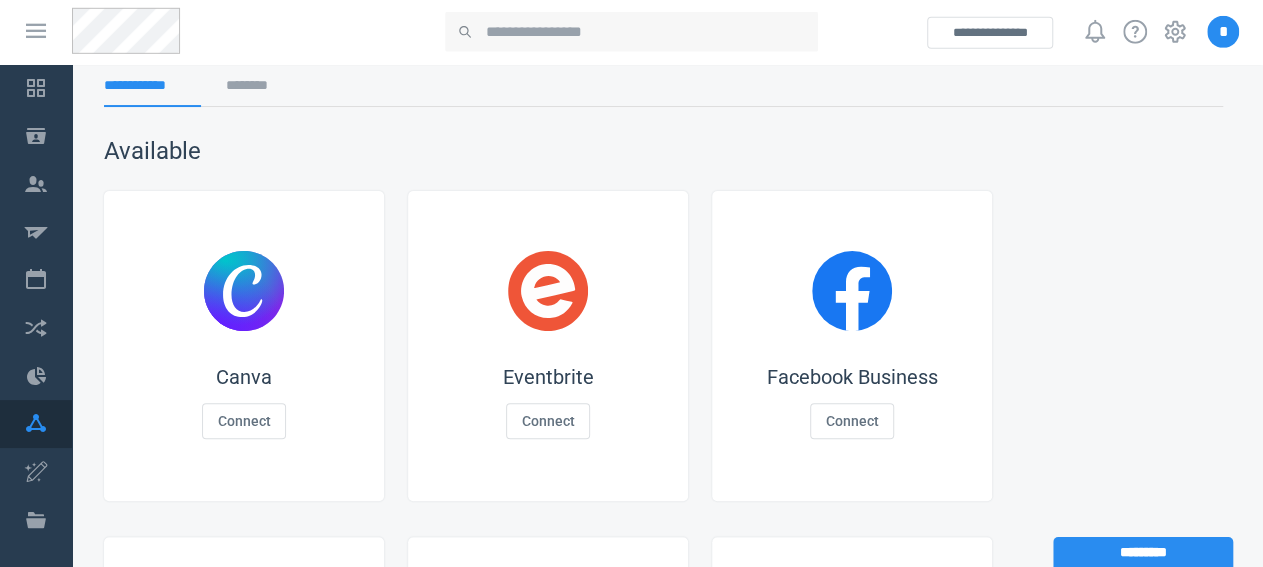 scroll, scrollTop: 0, scrollLeft: 0, axis: both 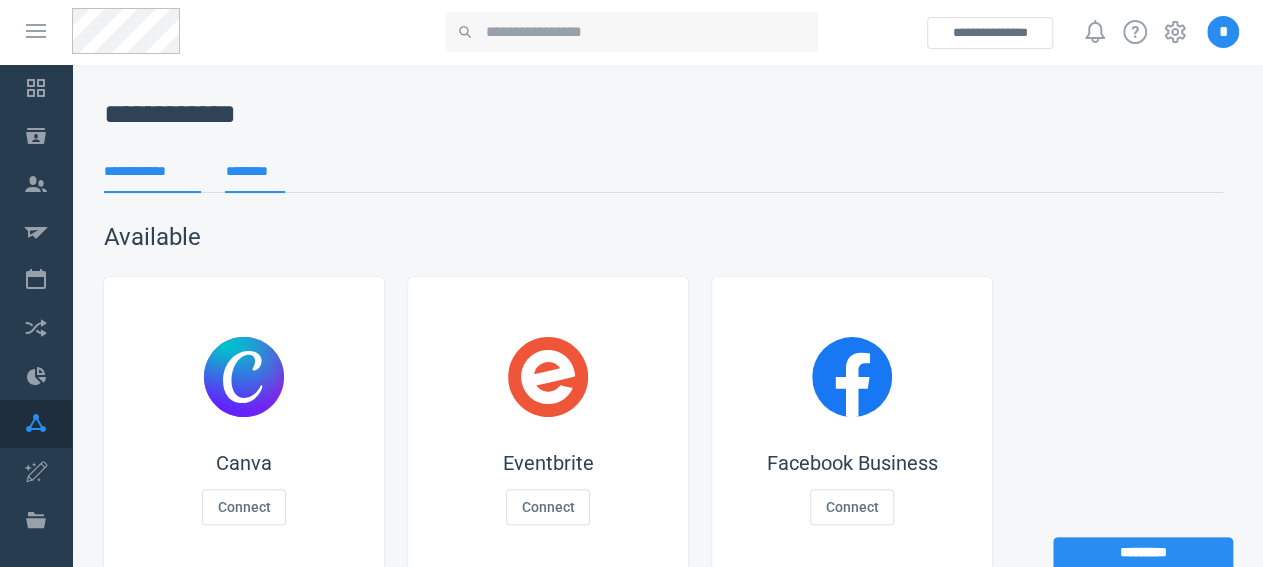 click on "********" at bounding box center (254, 178) 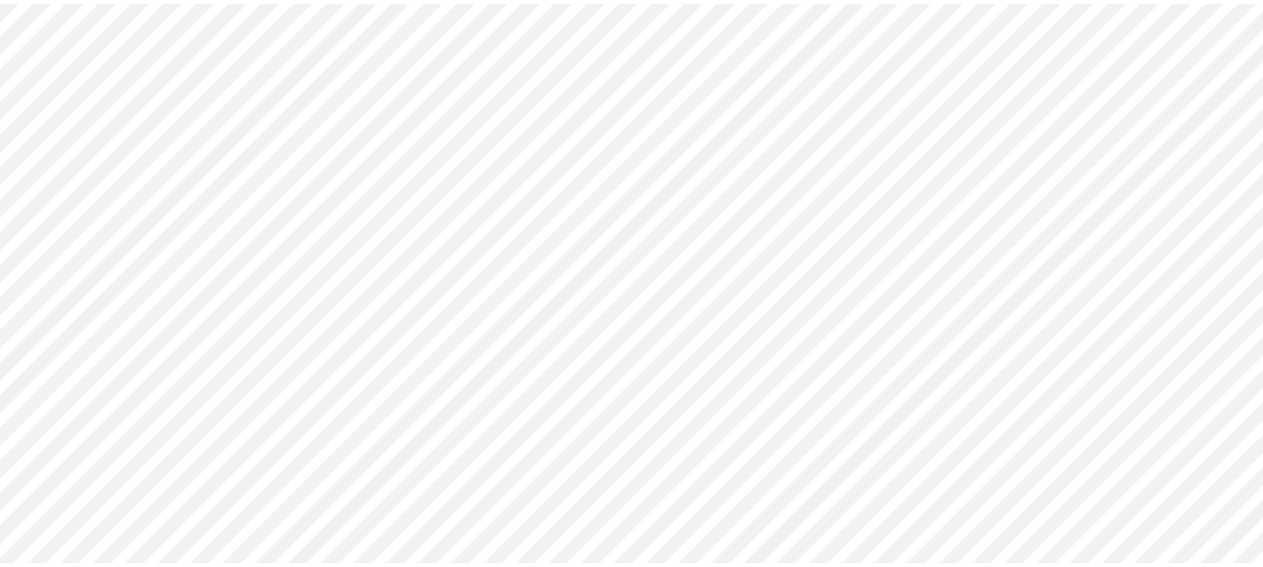 scroll, scrollTop: 0, scrollLeft: 0, axis: both 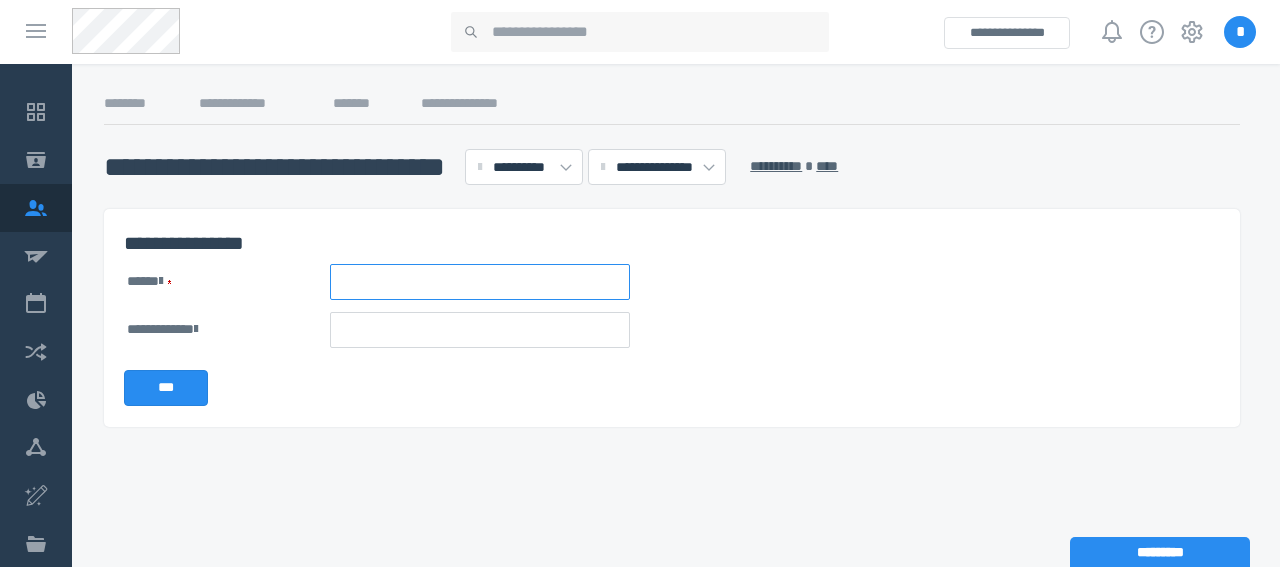 click at bounding box center [480, 282] 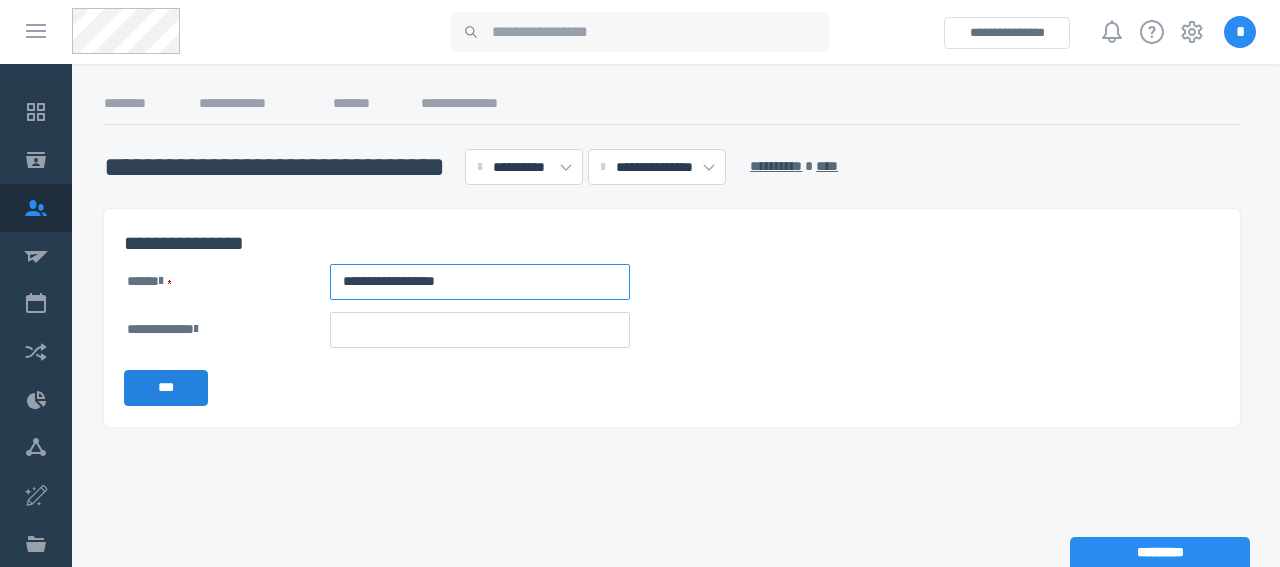 type on "**********" 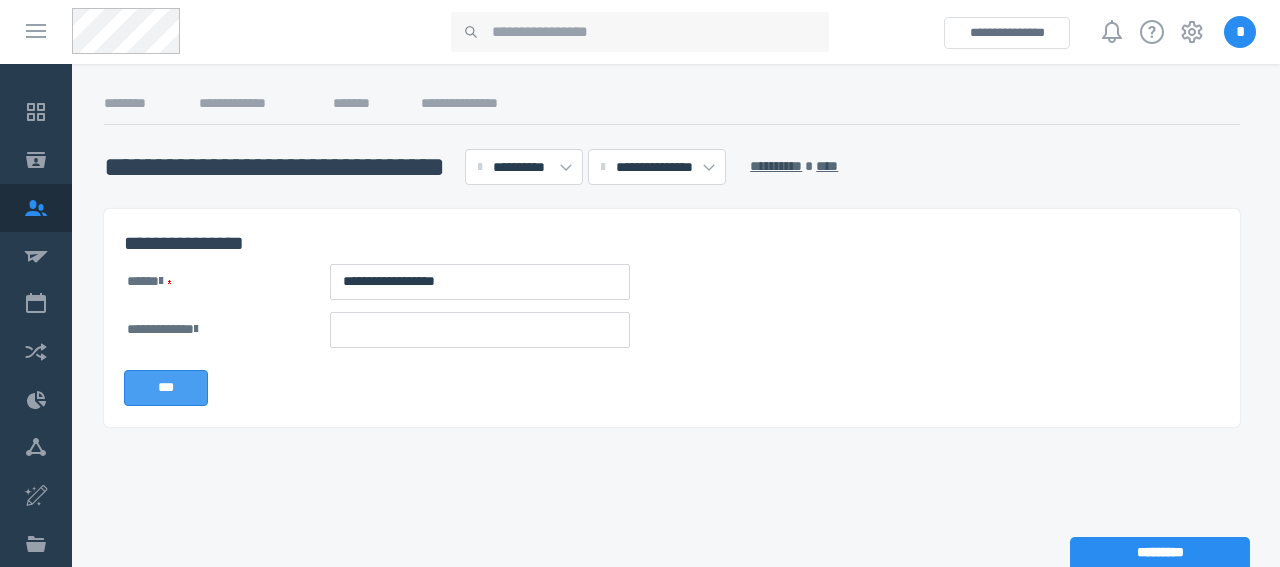 click on "***" at bounding box center [166, 388] 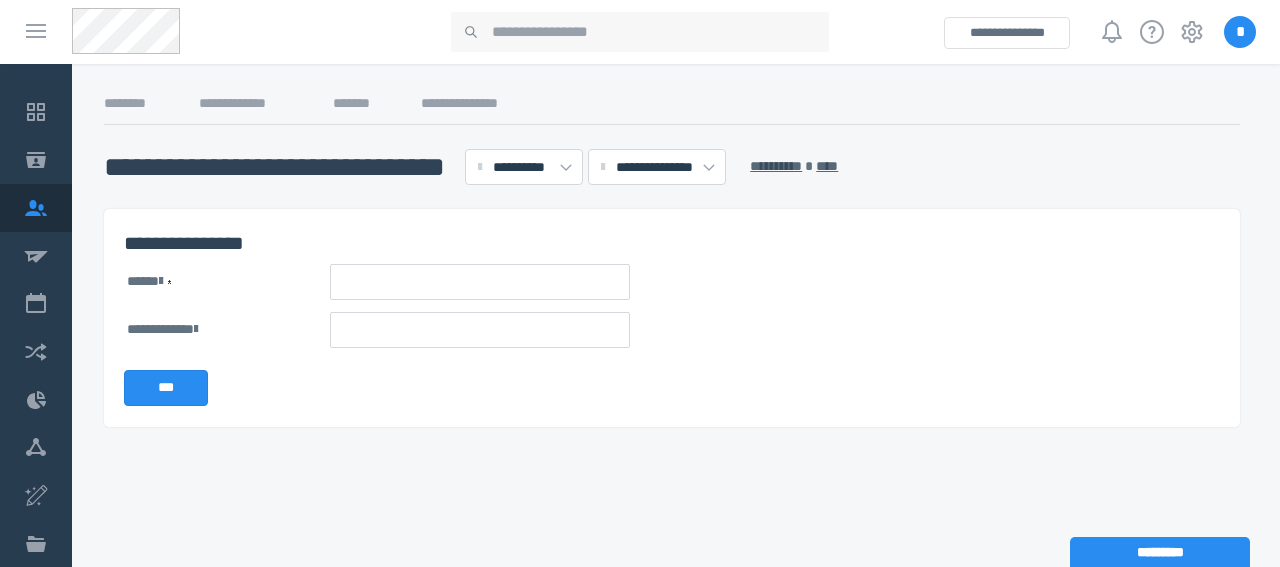 scroll, scrollTop: 0, scrollLeft: 0, axis: both 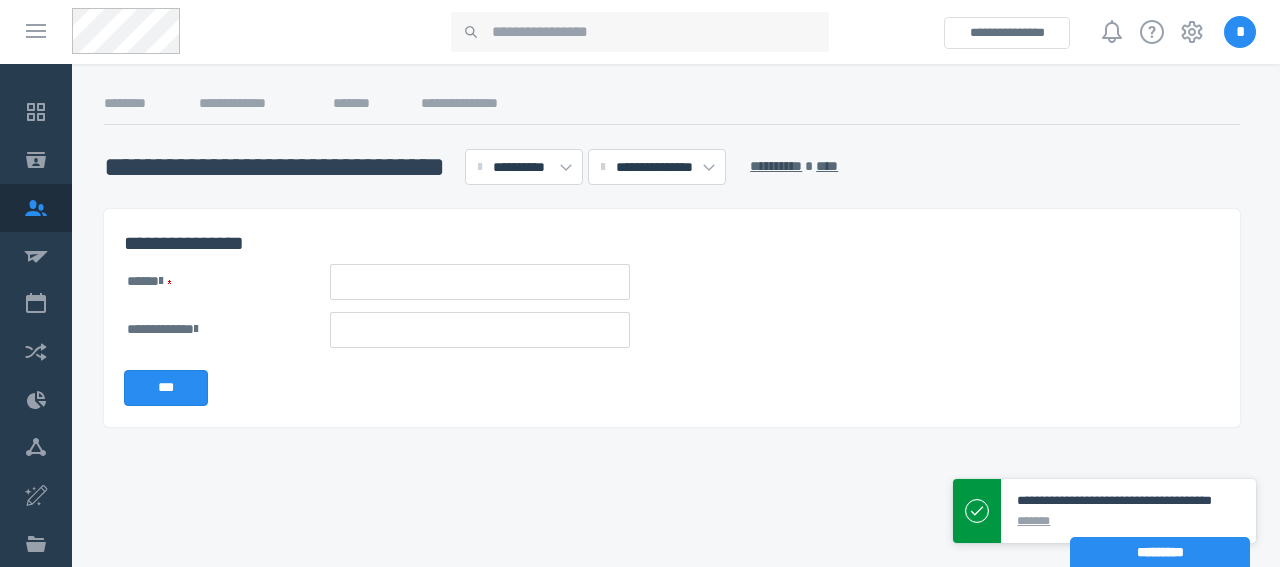 click at bounding box center [480, 282] 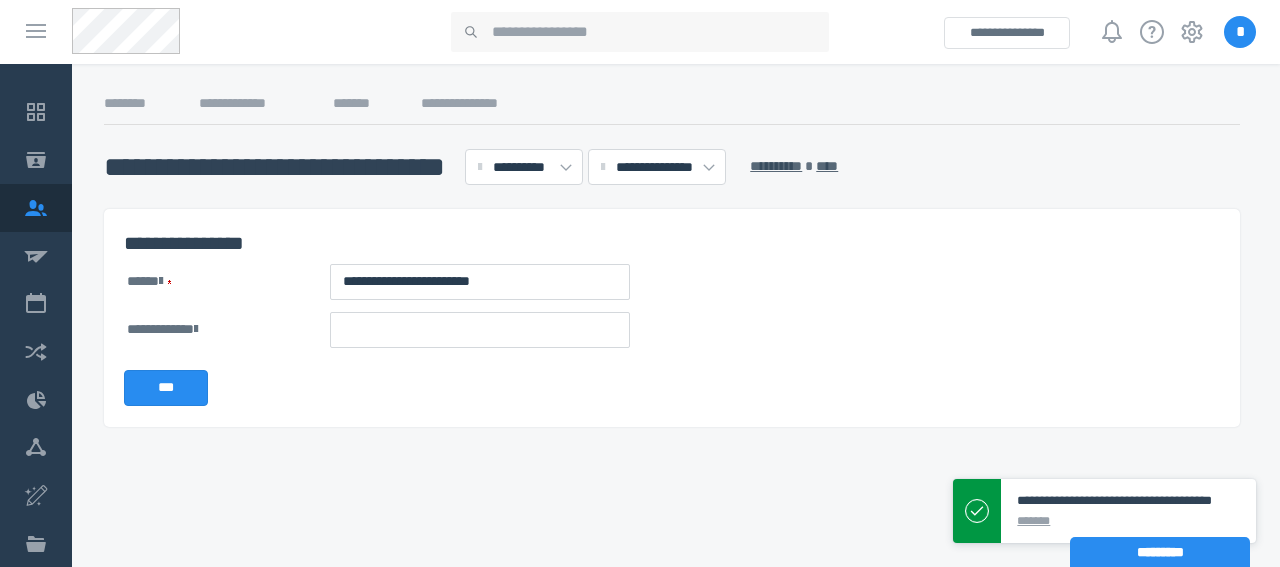 type on "**********" 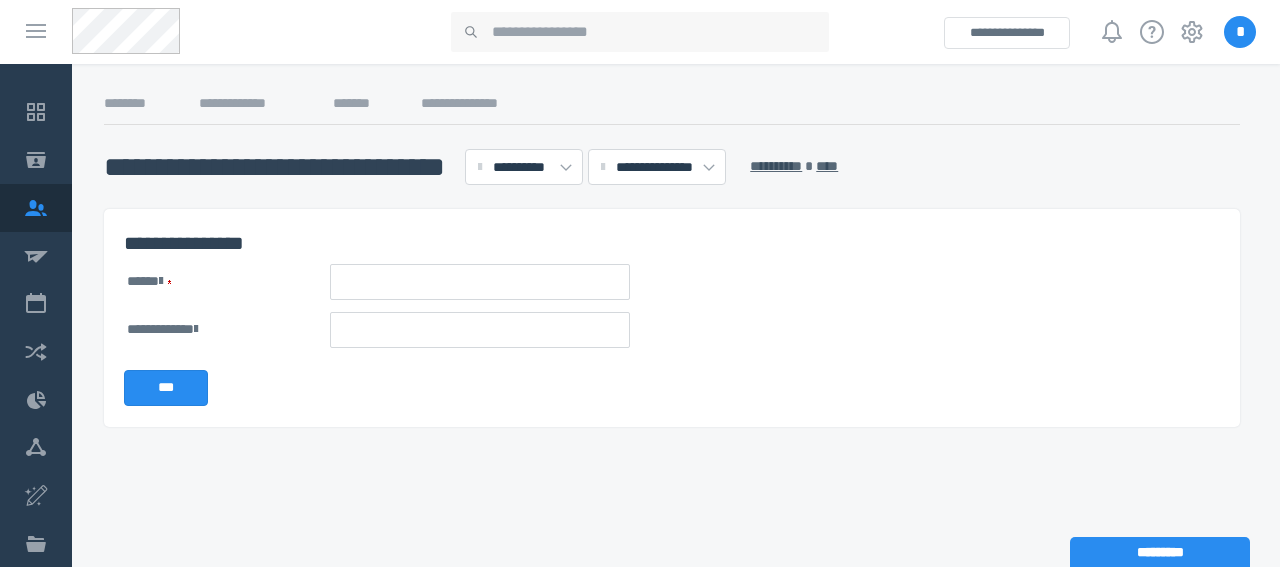 scroll, scrollTop: 0, scrollLeft: 0, axis: both 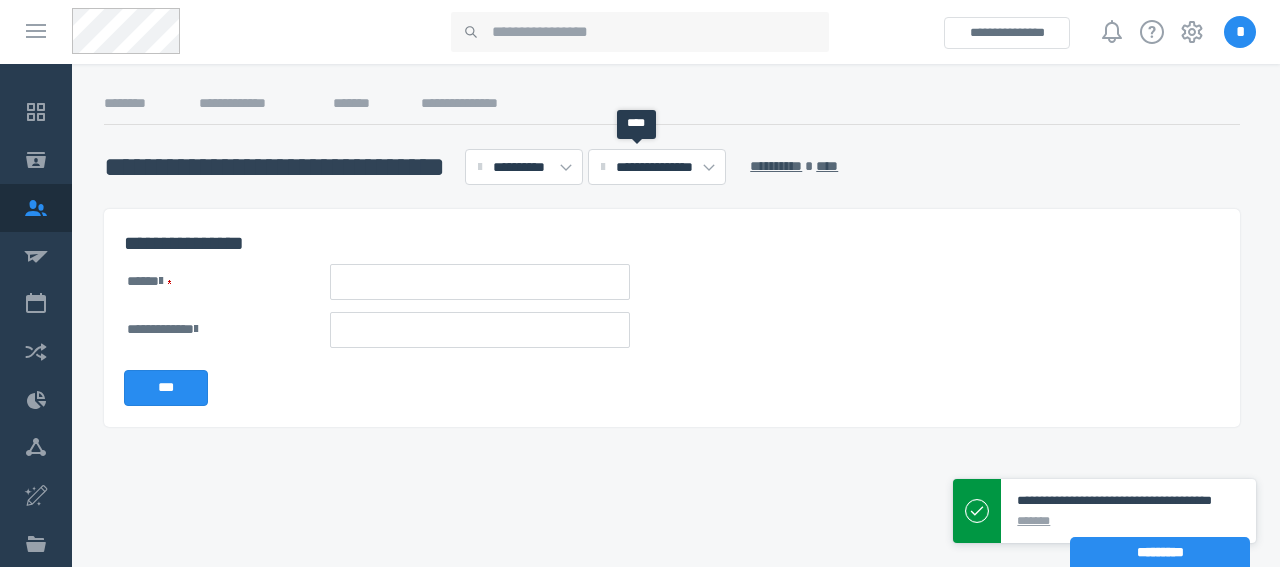 click at bounding box center (603, 167) 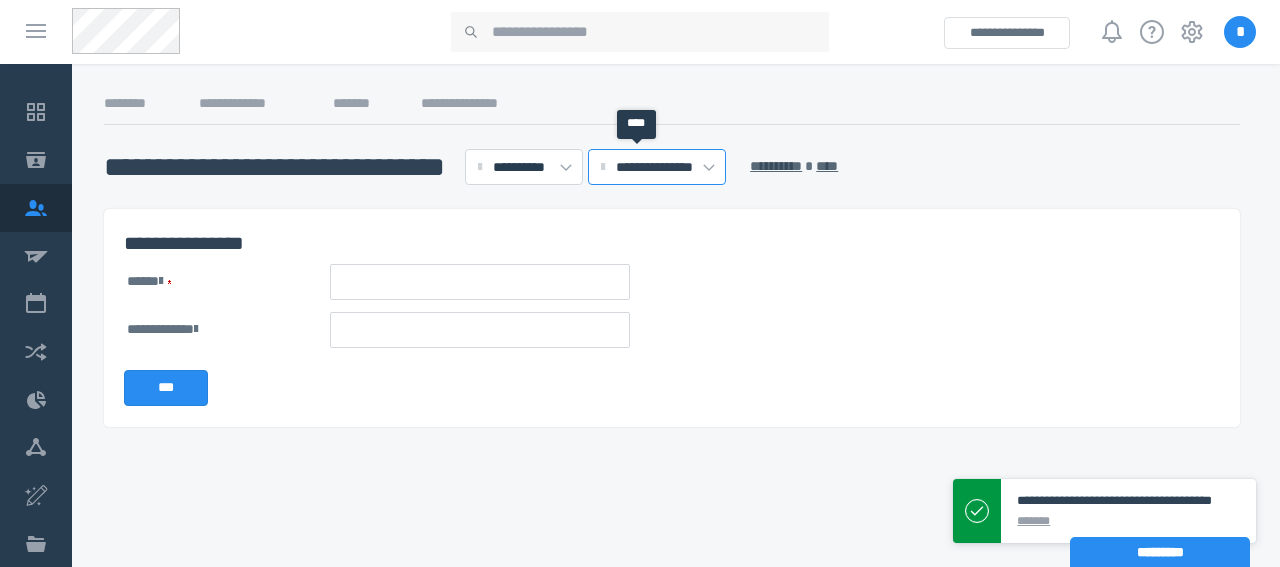 click on "**********" at bounding box center (657, 167) 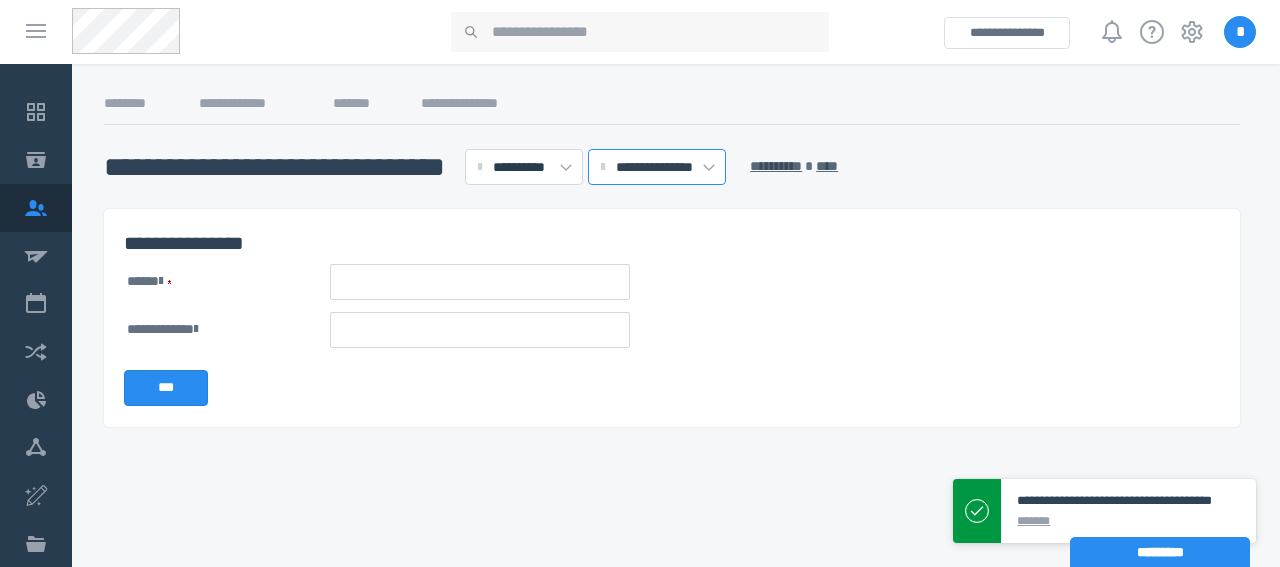 click on "**********" at bounding box center (0, 0) 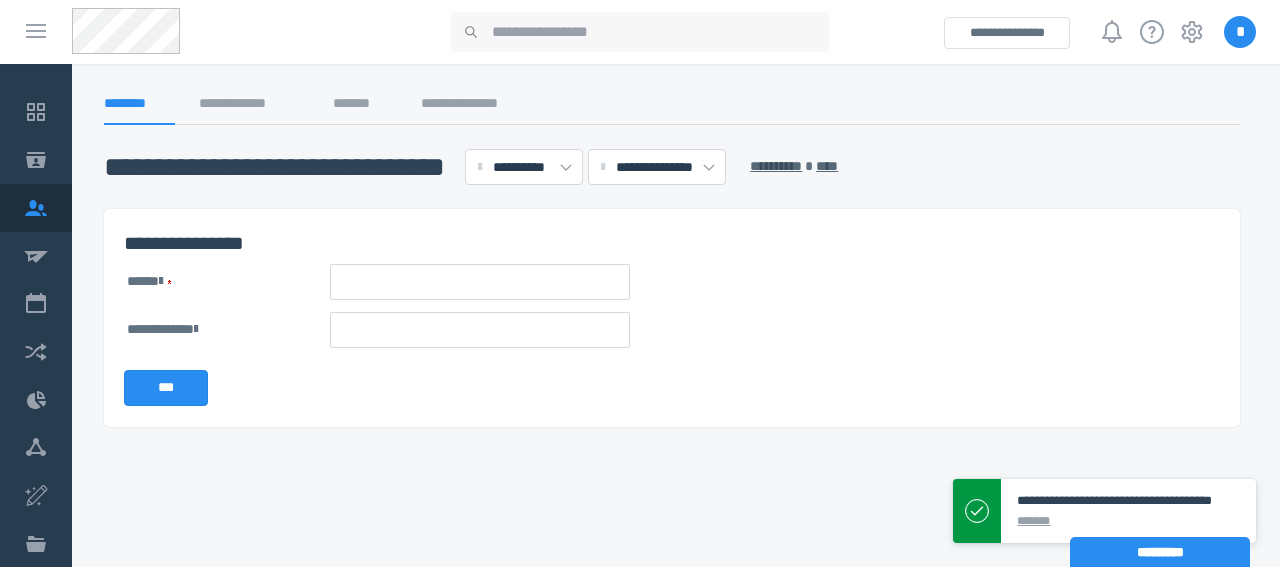 click on "********" at bounding box center (139, 110) 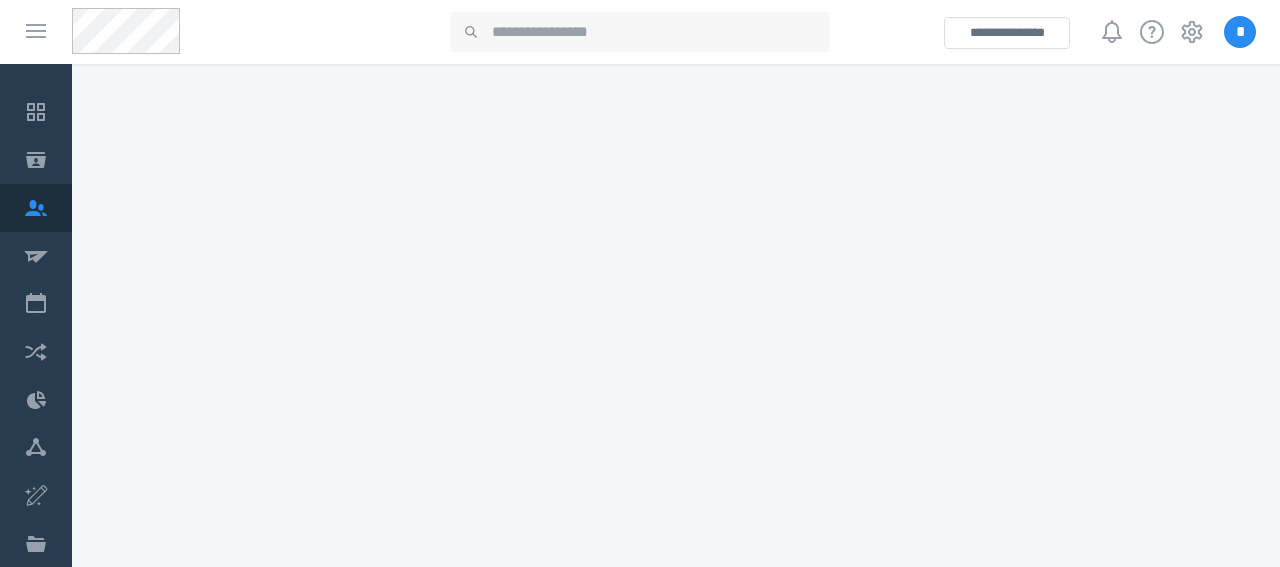 scroll, scrollTop: 0, scrollLeft: 0, axis: both 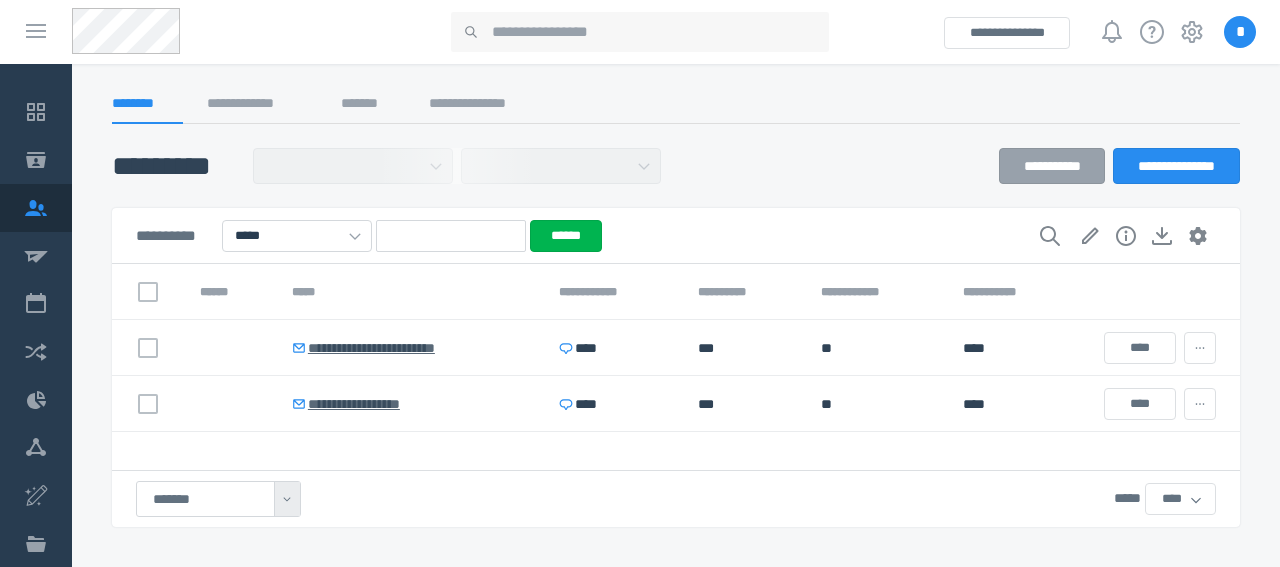 select on "*****" 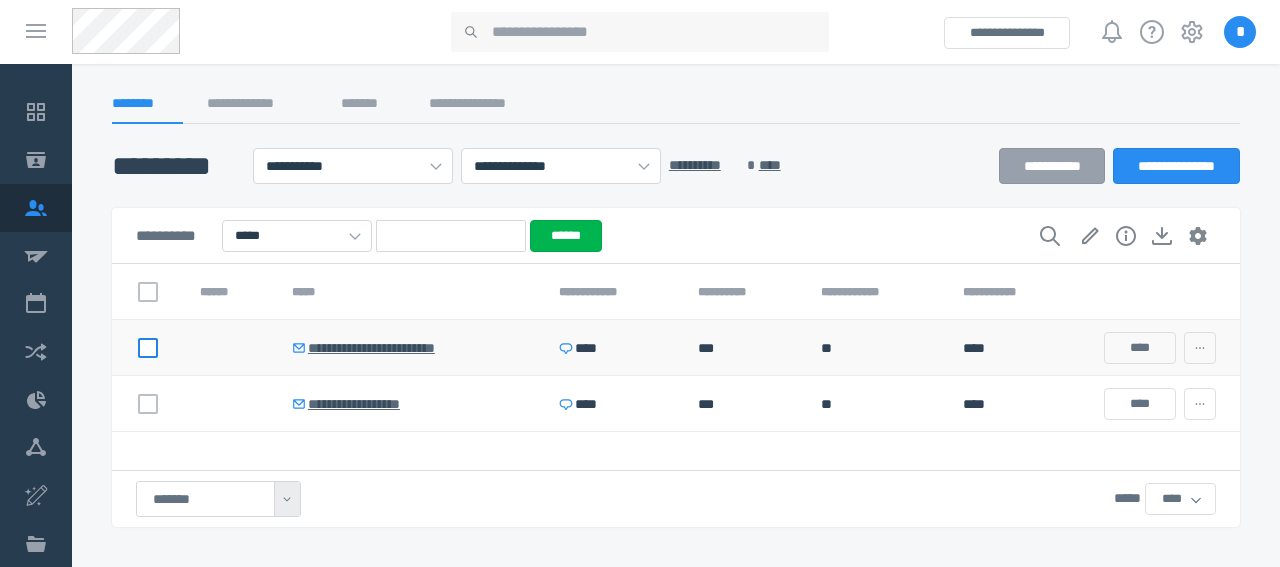 click at bounding box center (148, 348) 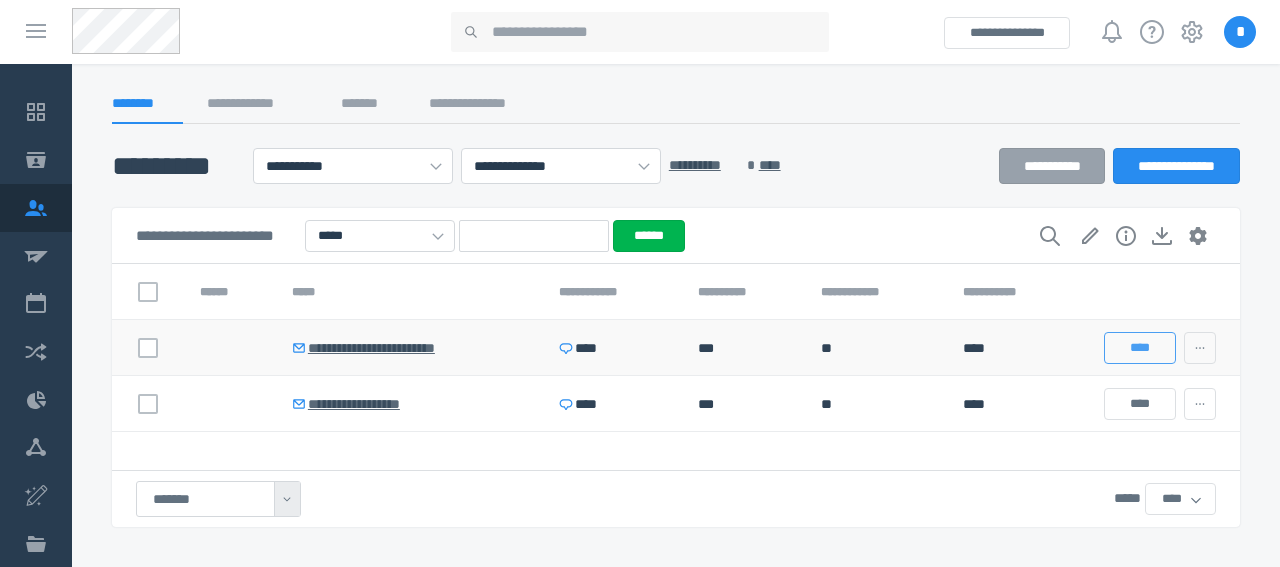 click on "****" at bounding box center [1140, 348] 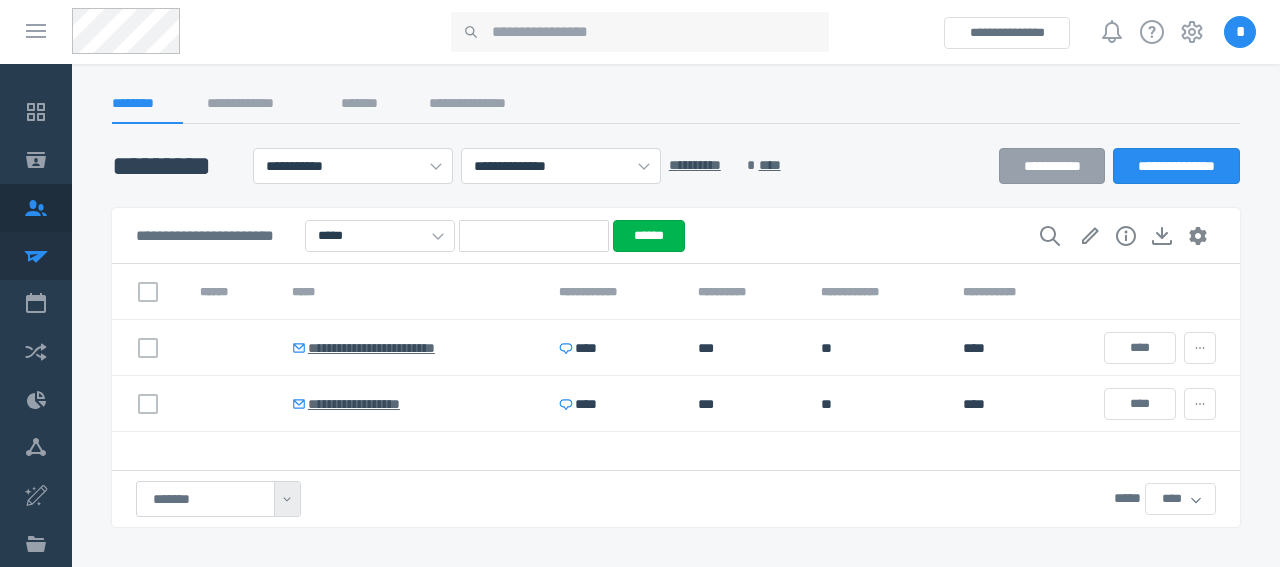 click on "Messages" at bounding box center (36, 256) 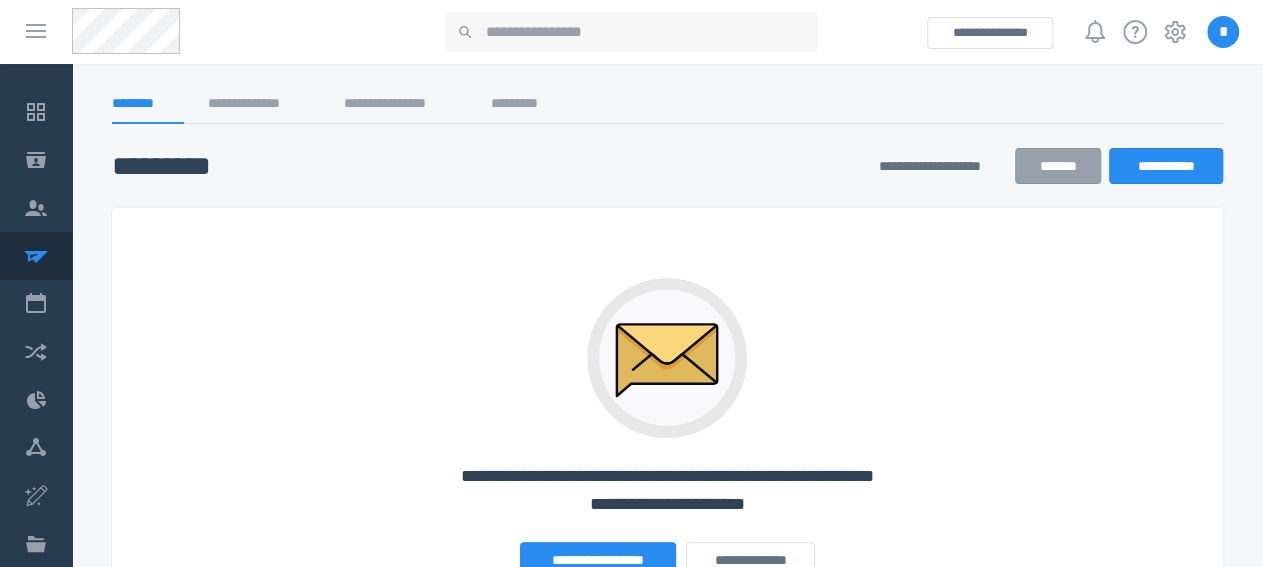 select on "*****" 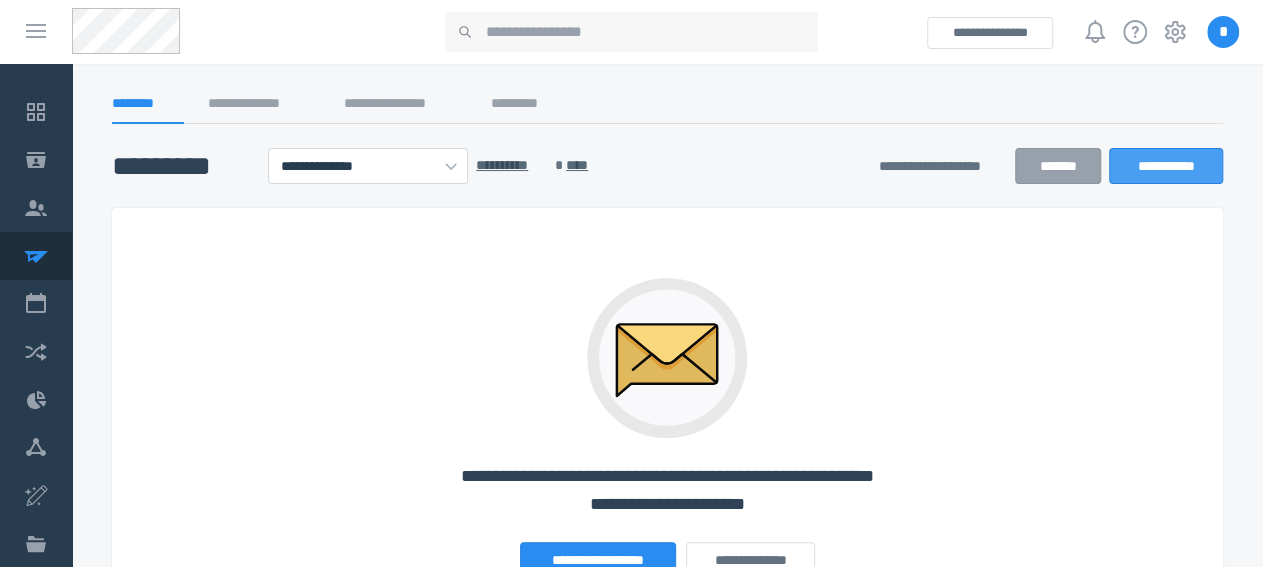 click on "**********" at bounding box center (1166, 166) 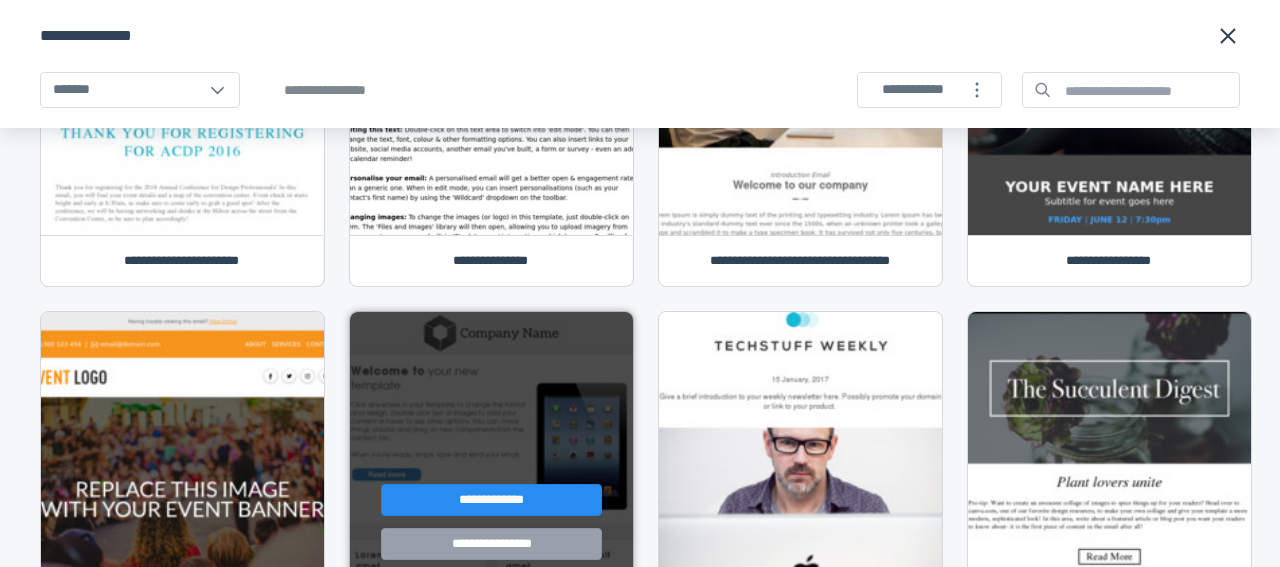 scroll, scrollTop: 100, scrollLeft: 0, axis: vertical 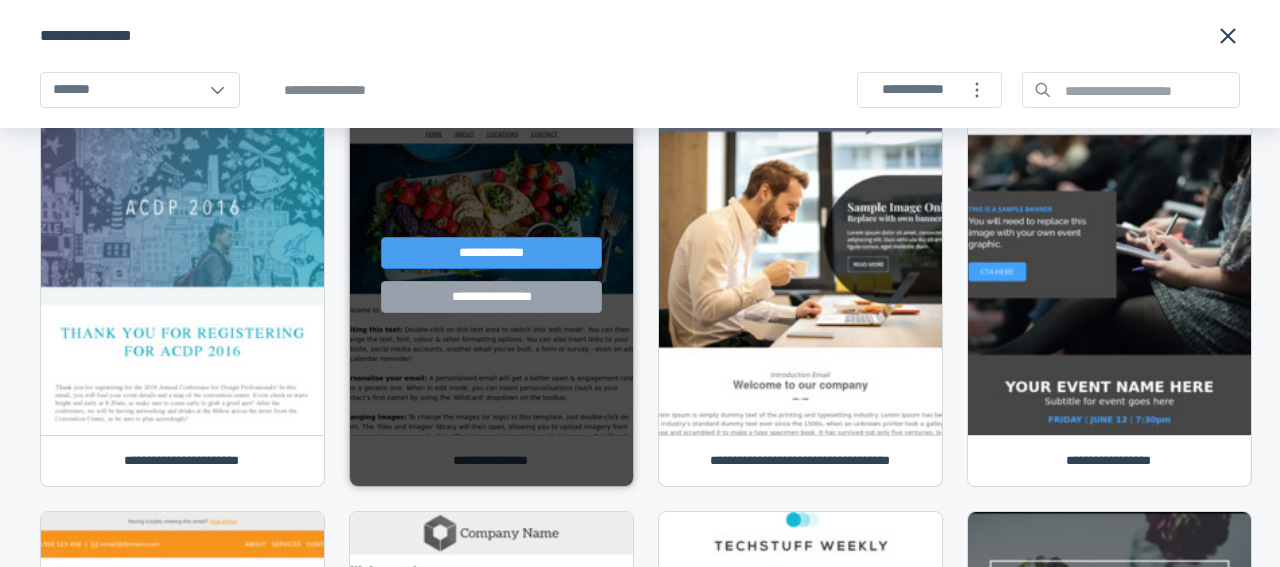 click on "**********" at bounding box center (492, 253) 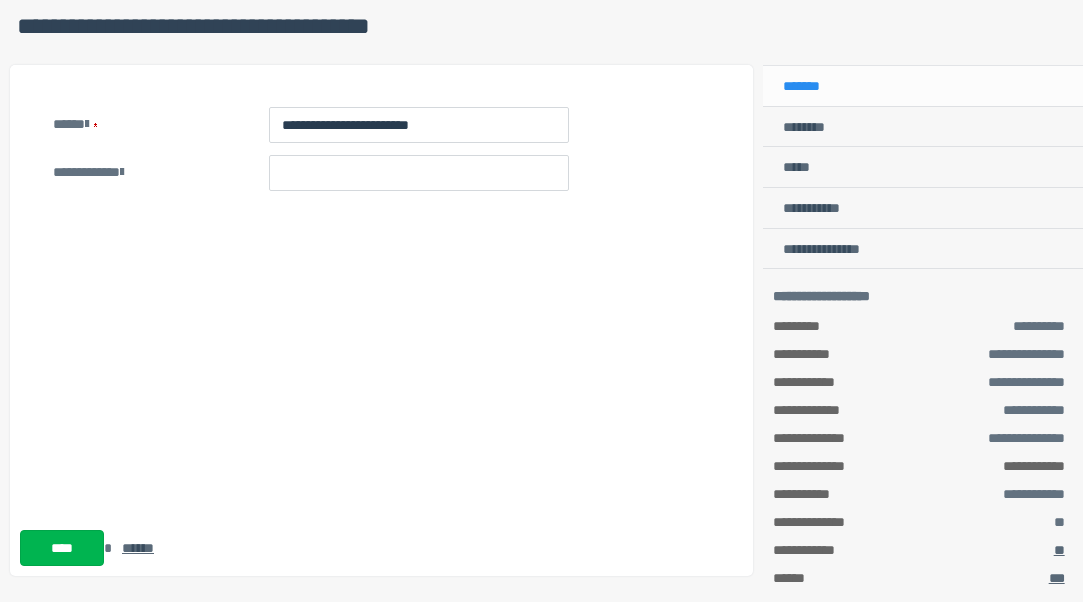 scroll, scrollTop: 0, scrollLeft: 0, axis: both 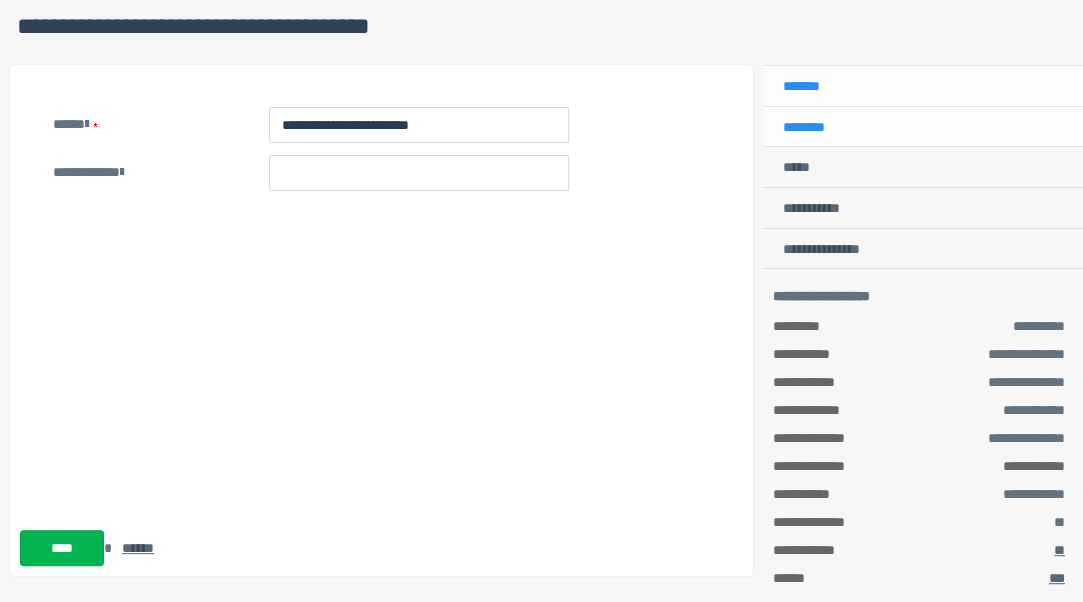 click on "********" at bounding box center [923, 126] 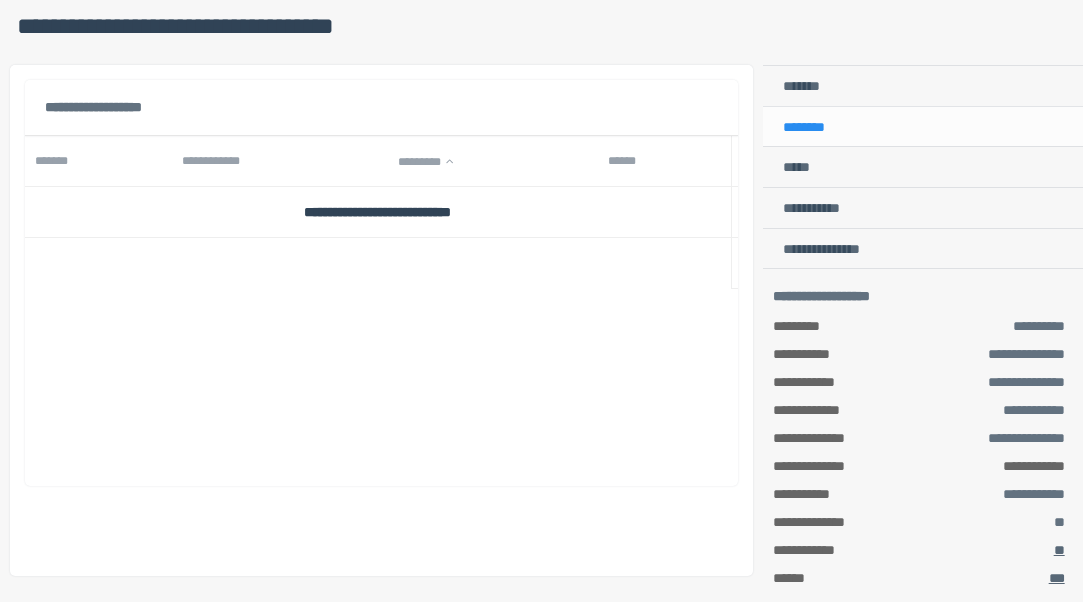 scroll, scrollTop: 0, scrollLeft: 0, axis: both 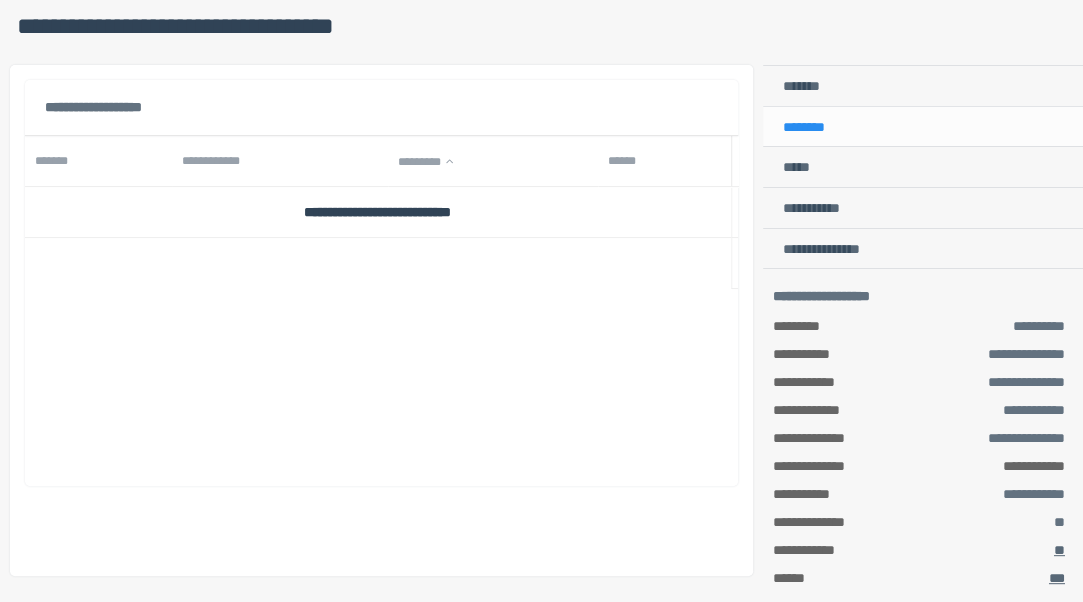 click on "*****" at bounding box center (923, 166) 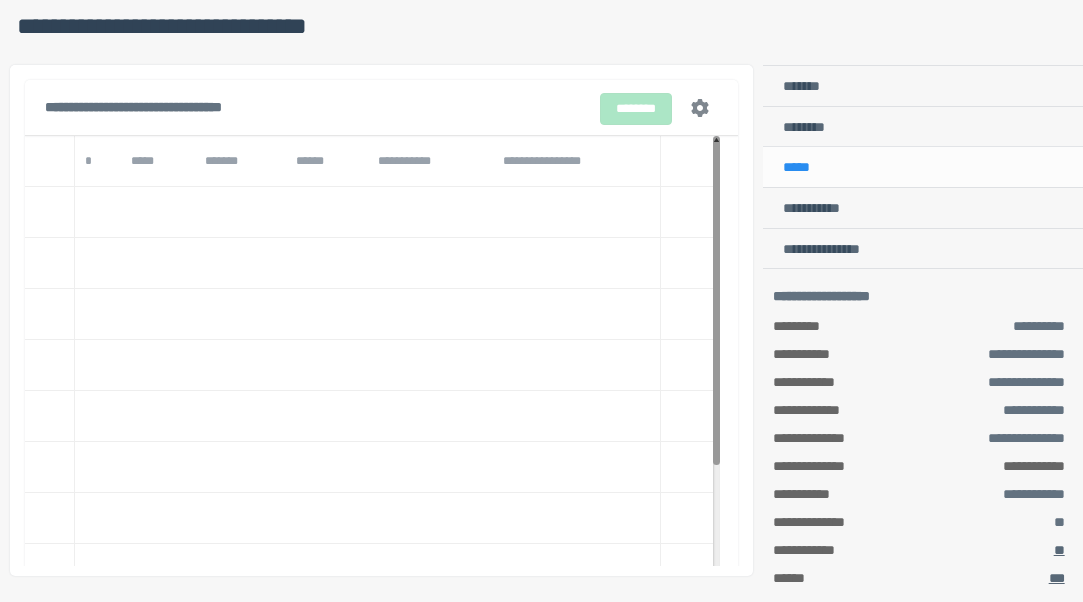 scroll, scrollTop: 0, scrollLeft: 0, axis: both 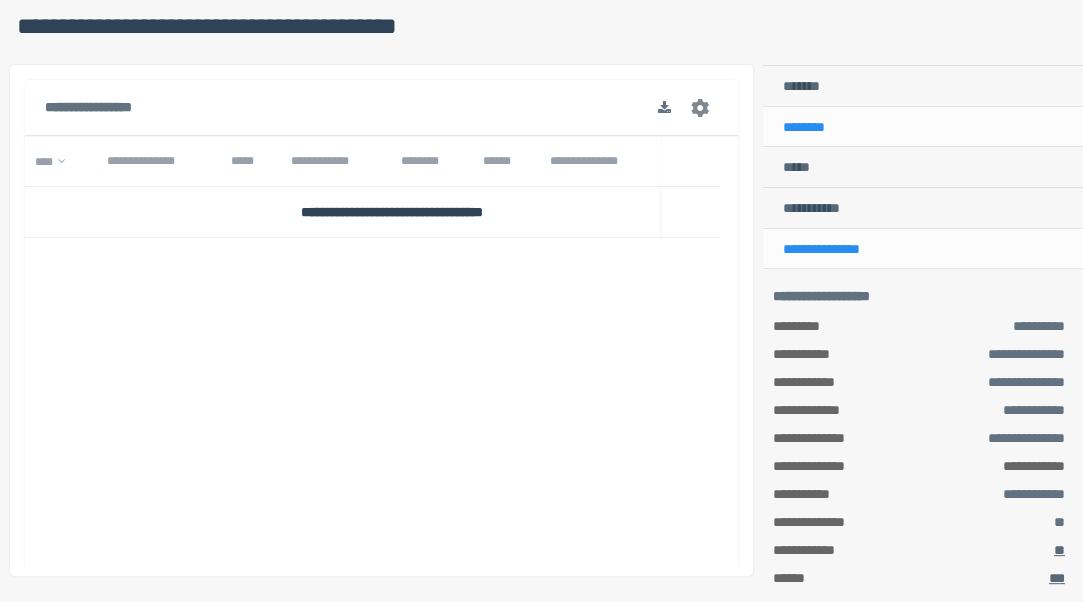 click on "********" at bounding box center [923, 126] 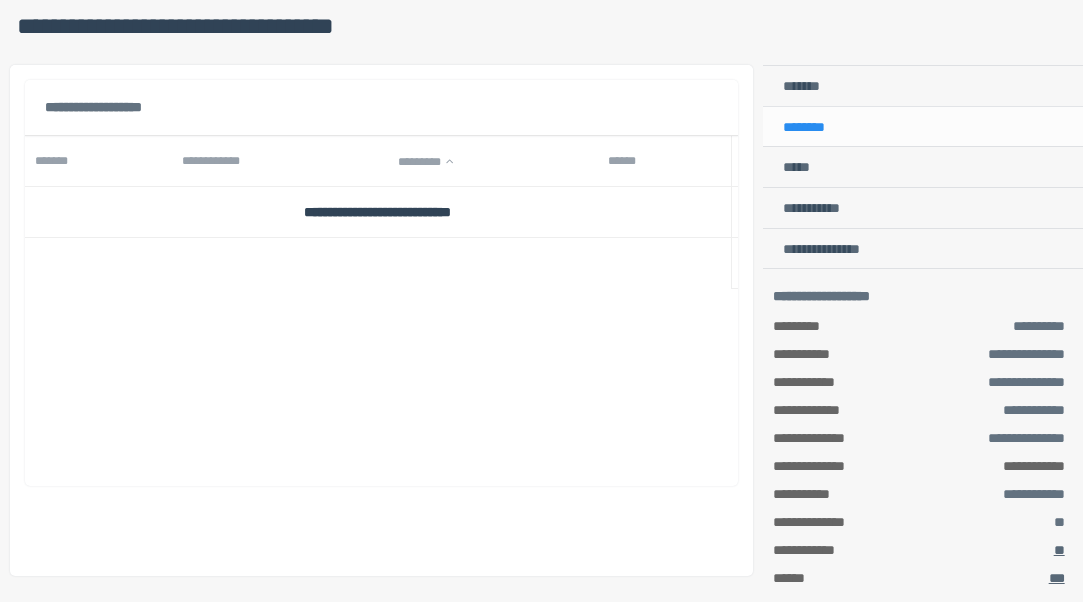 scroll, scrollTop: 0, scrollLeft: 0, axis: both 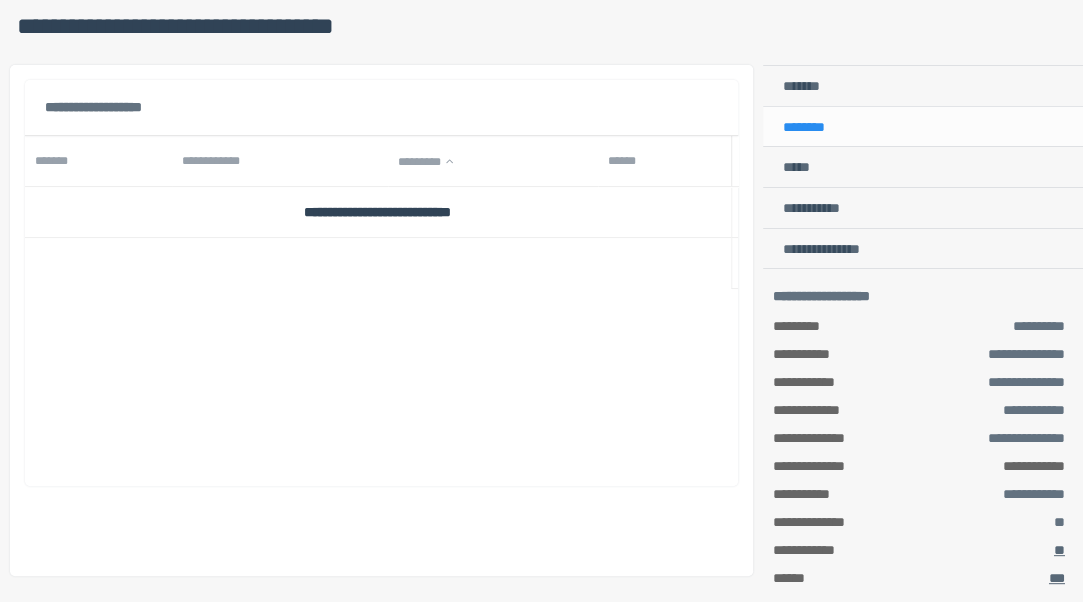 click on "*******" at bounding box center [923, 85] 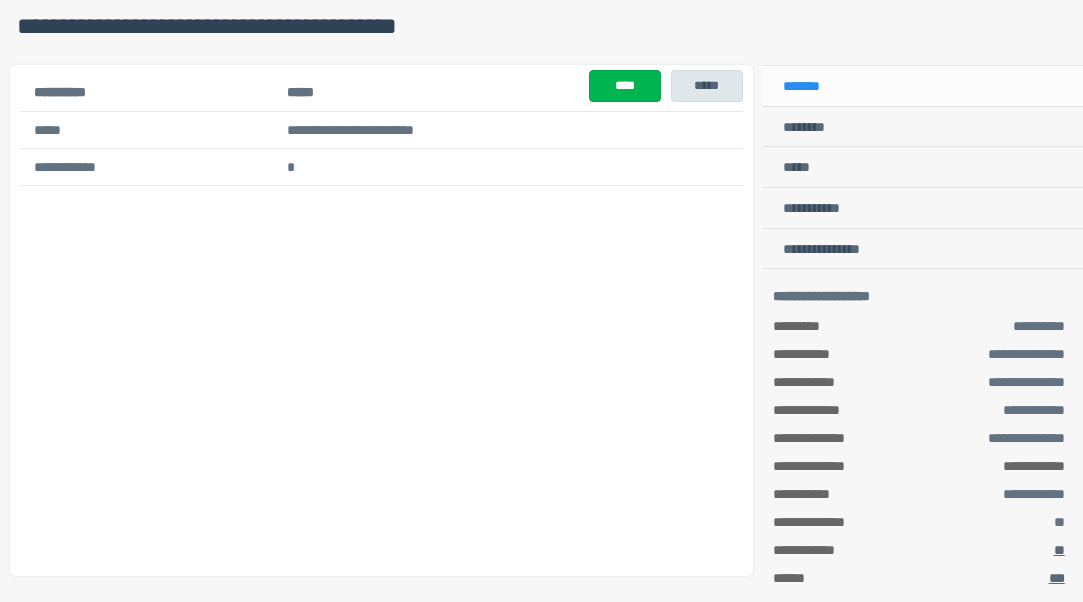 scroll, scrollTop: 0, scrollLeft: 0, axis: both 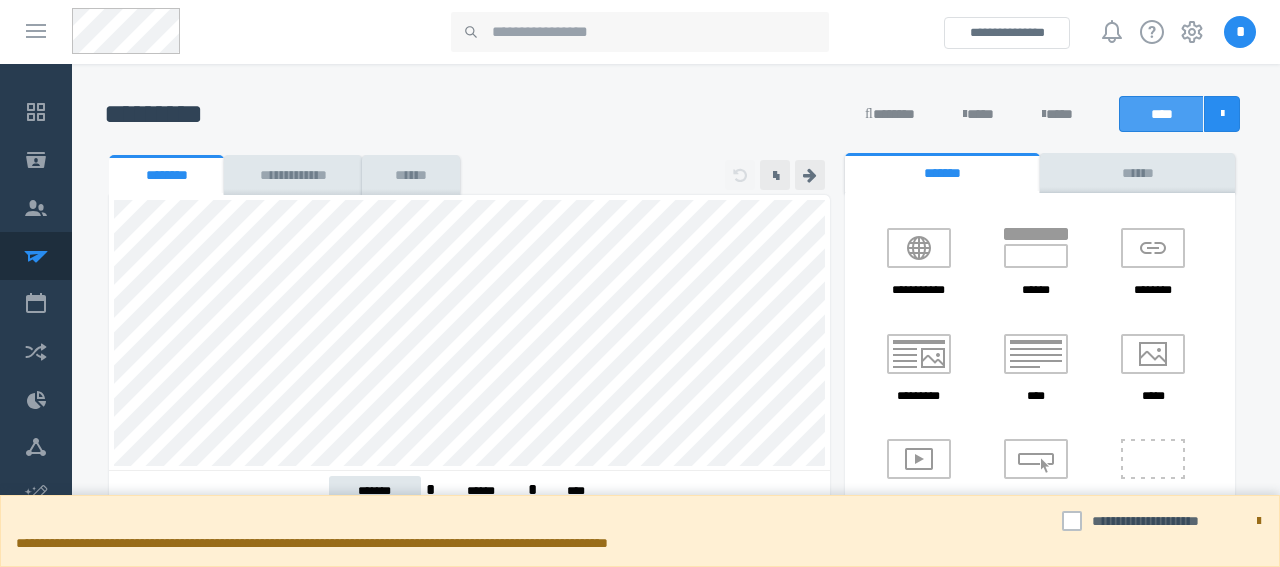 click on "****" at bounding box center [1161, 114] 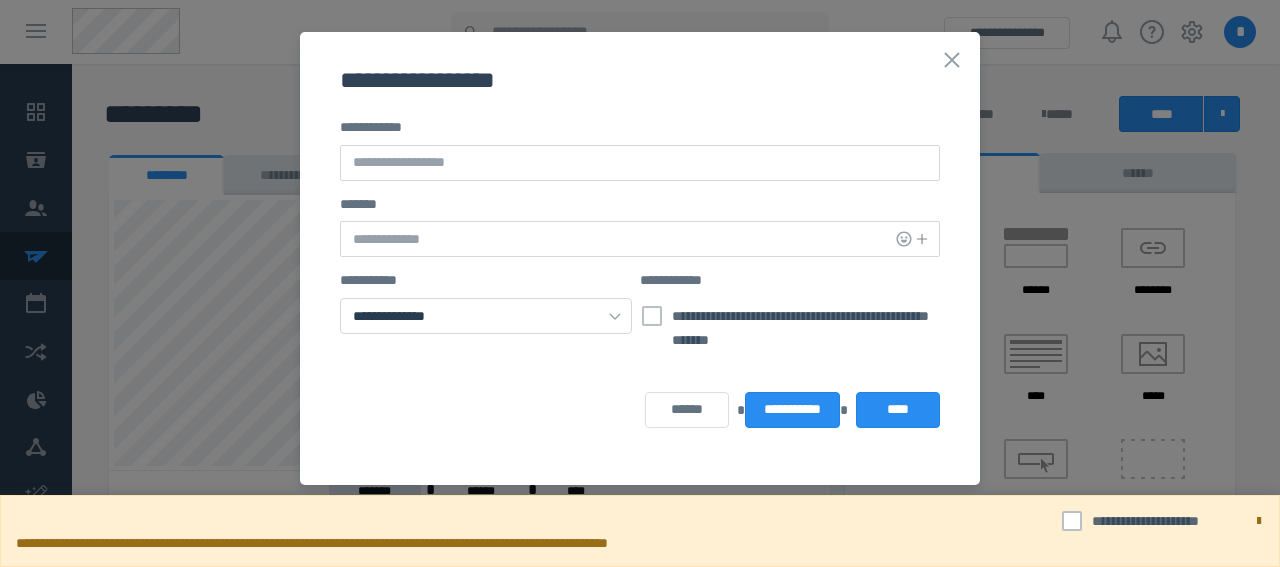click on "**********" at bounding box center [640, 274] 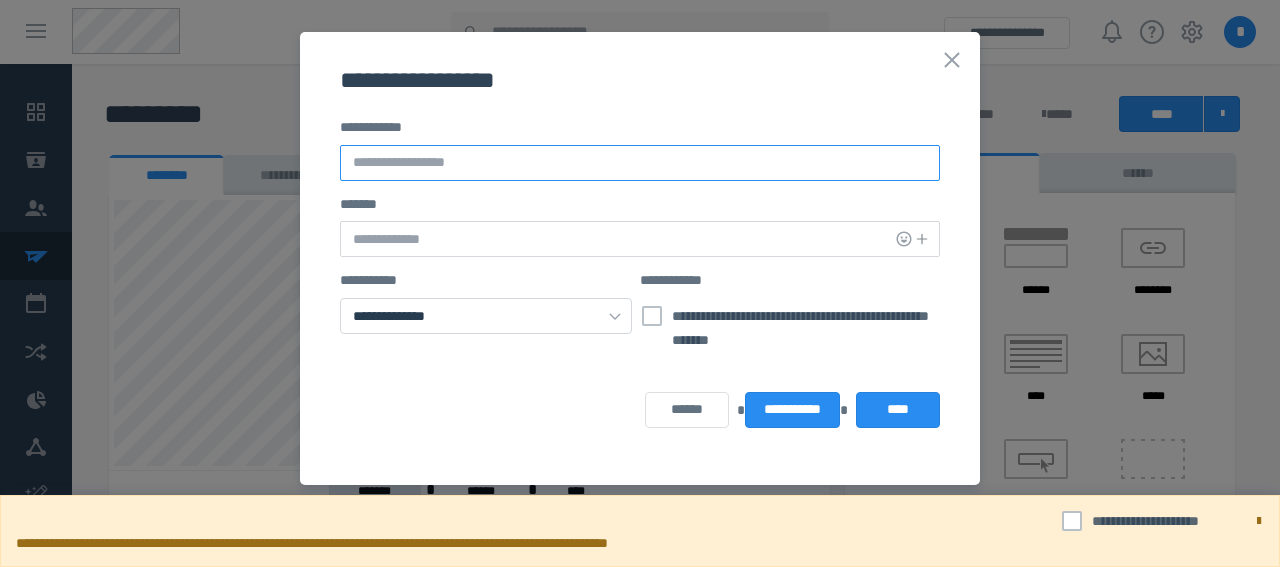 click at bounding box center (640, 163) 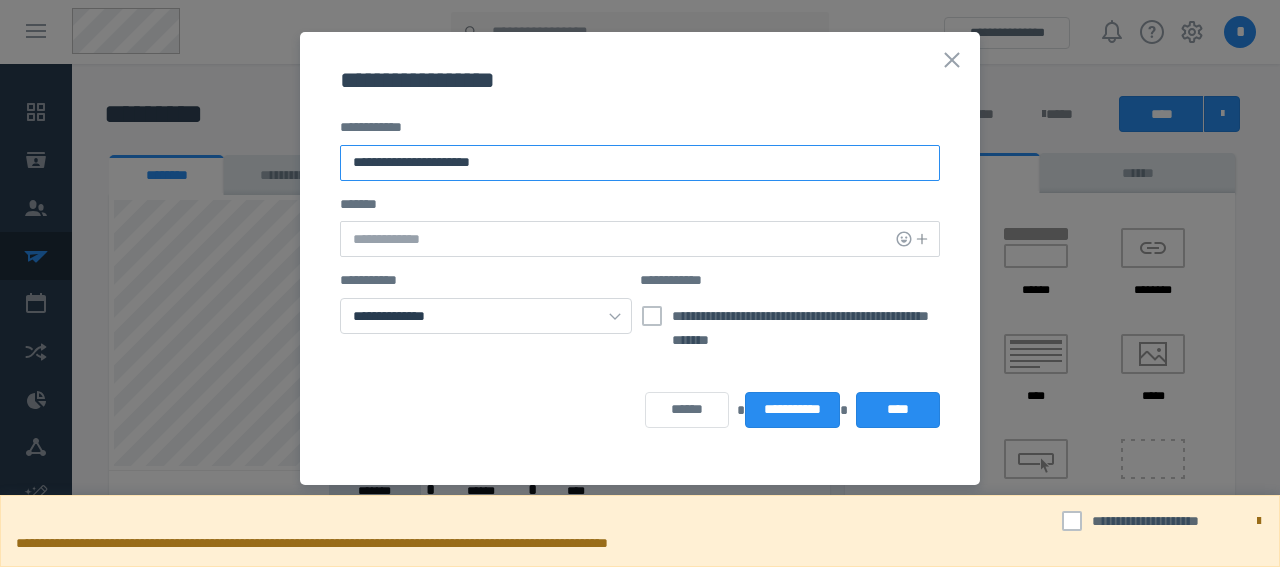 type on "**********" 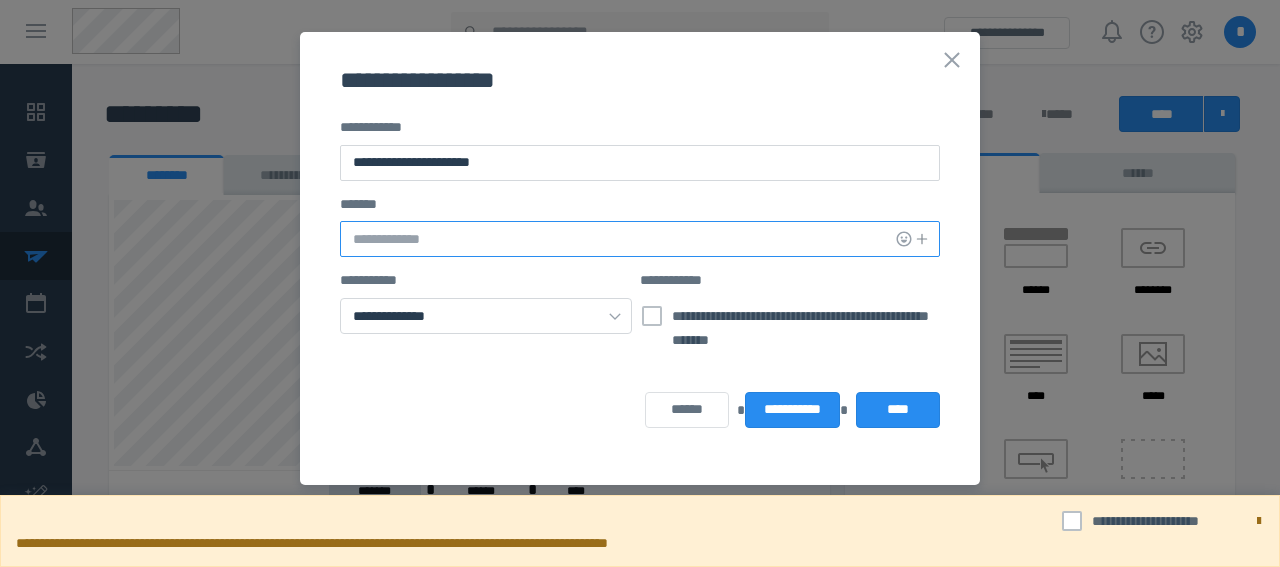 paste on "**********" 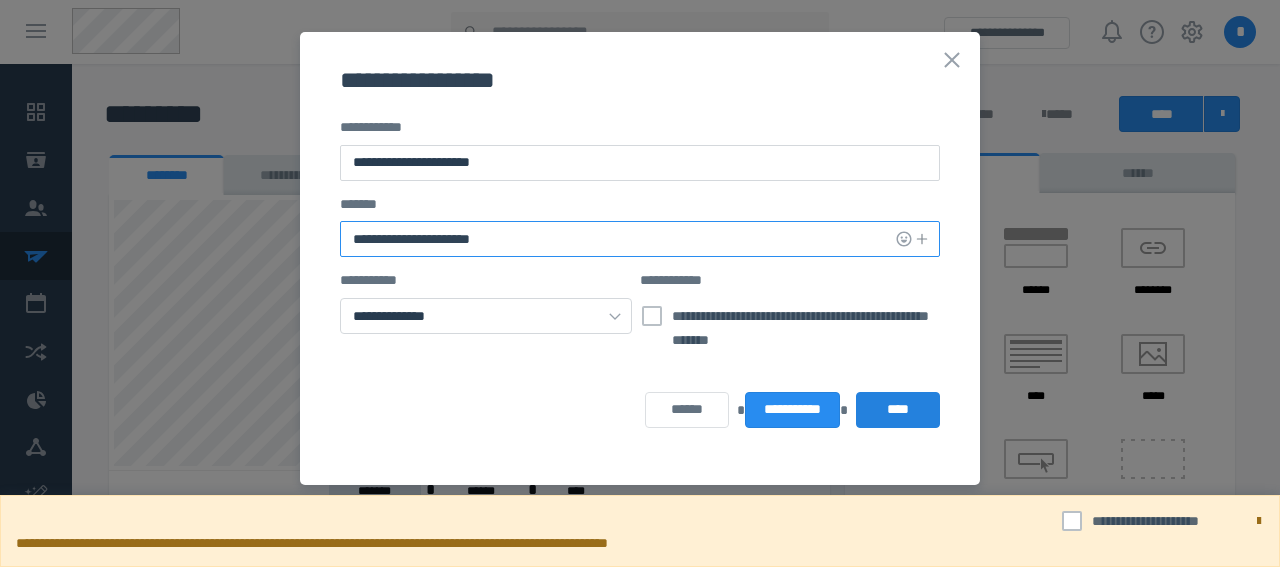 type on "**********" 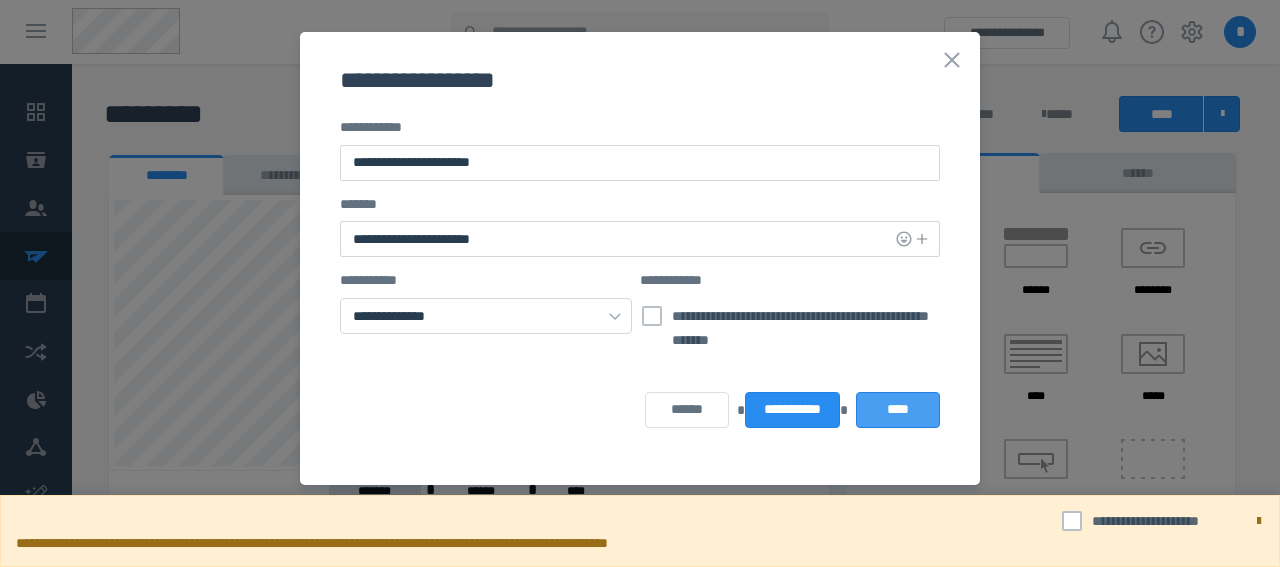 click on "****" at bounding box center (898, 410) 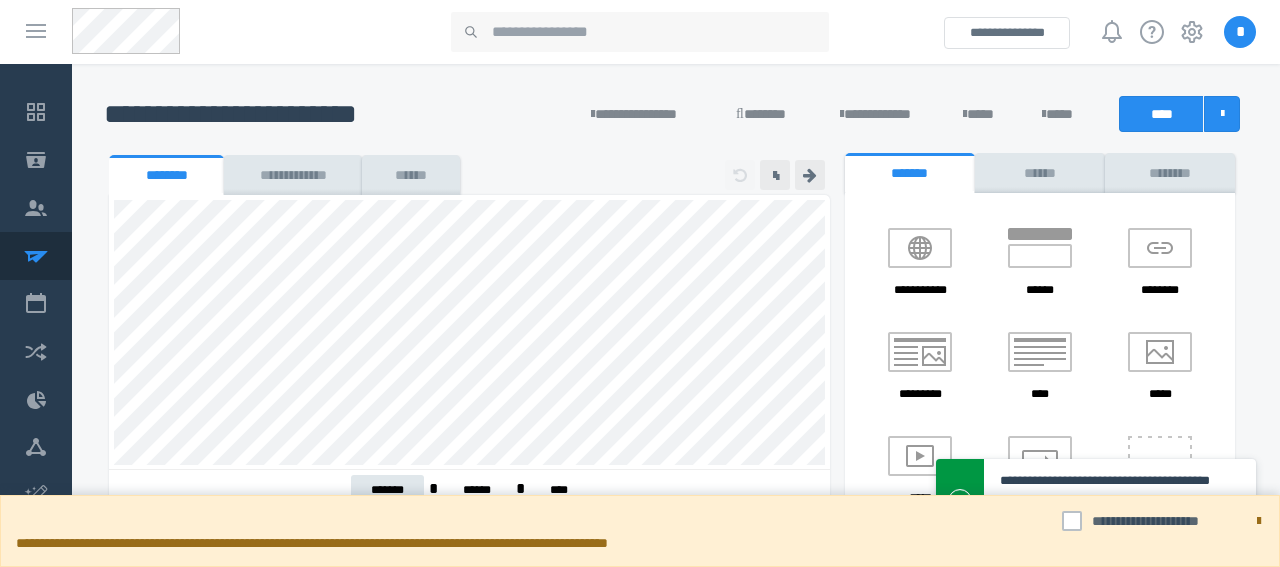 scroll, scrollTop: 0, scrollLeft: 0, axis: both 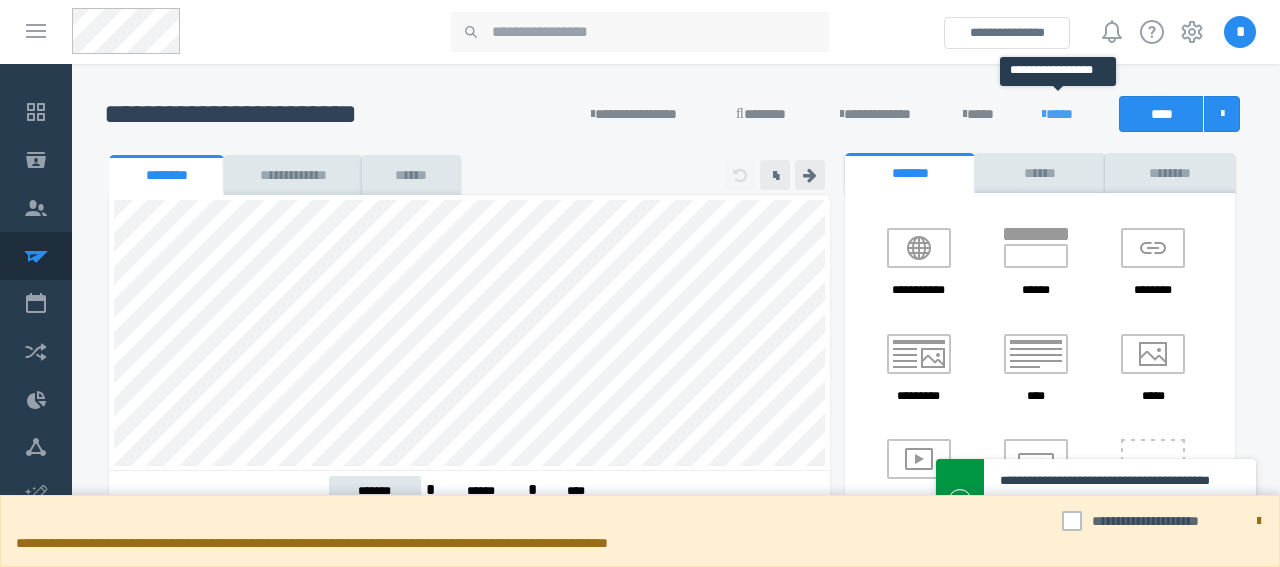 click on "****" at bounding box center [1058, 114] 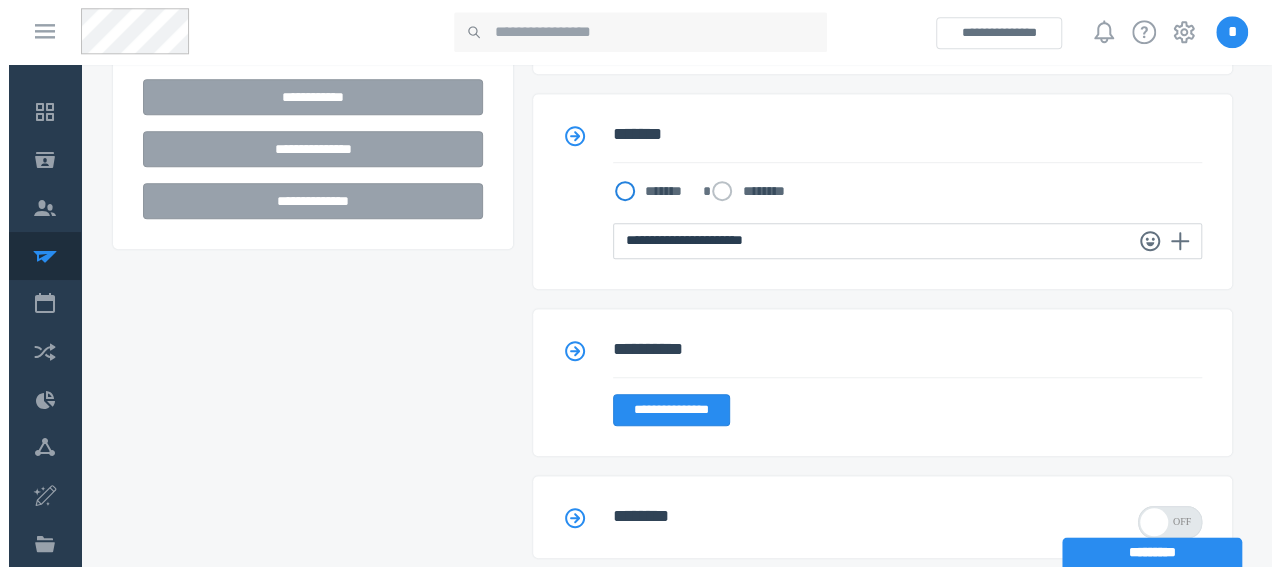 scroll, scrollTop: 634, scrollLeft: 0, axis: vertical 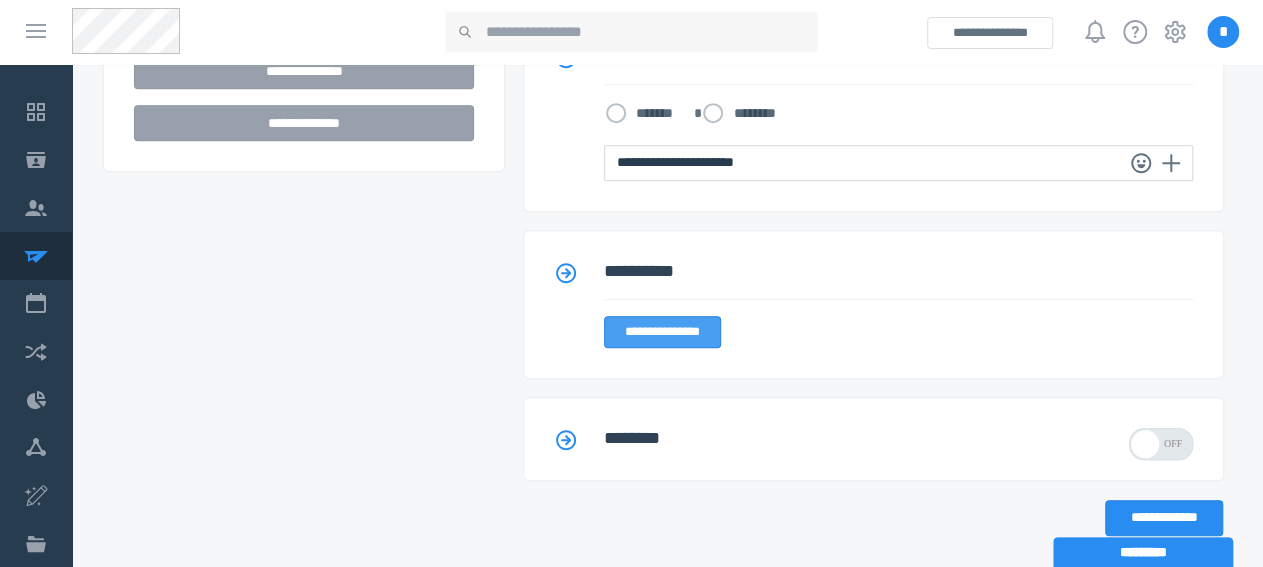 click on "**********" at bounding box center [662, 332] 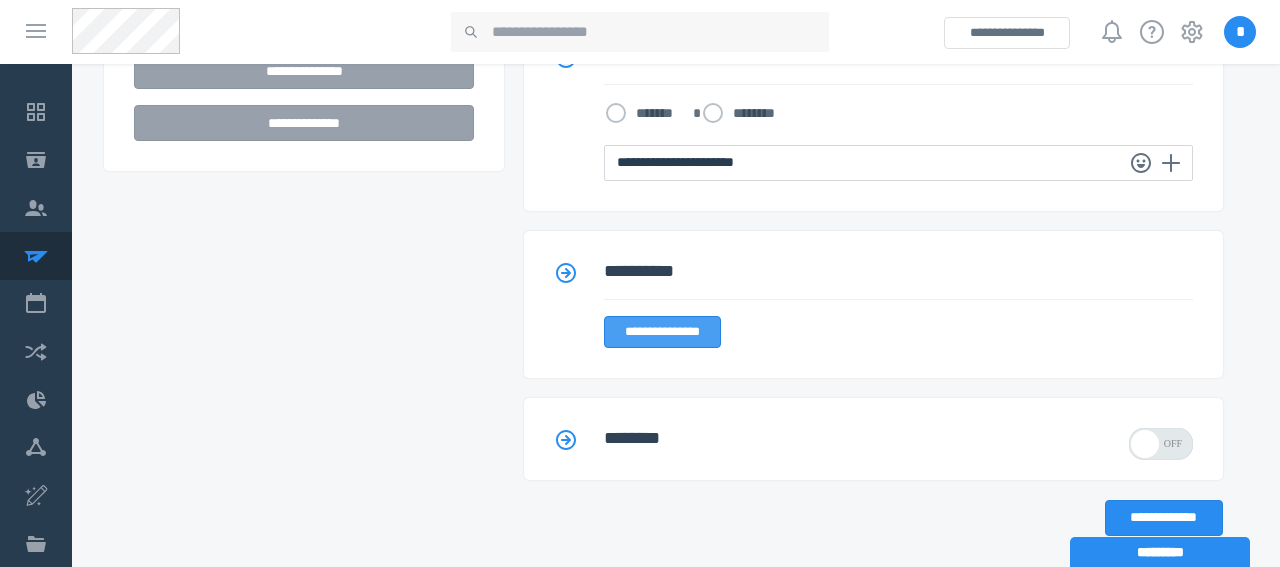 select on "*****" 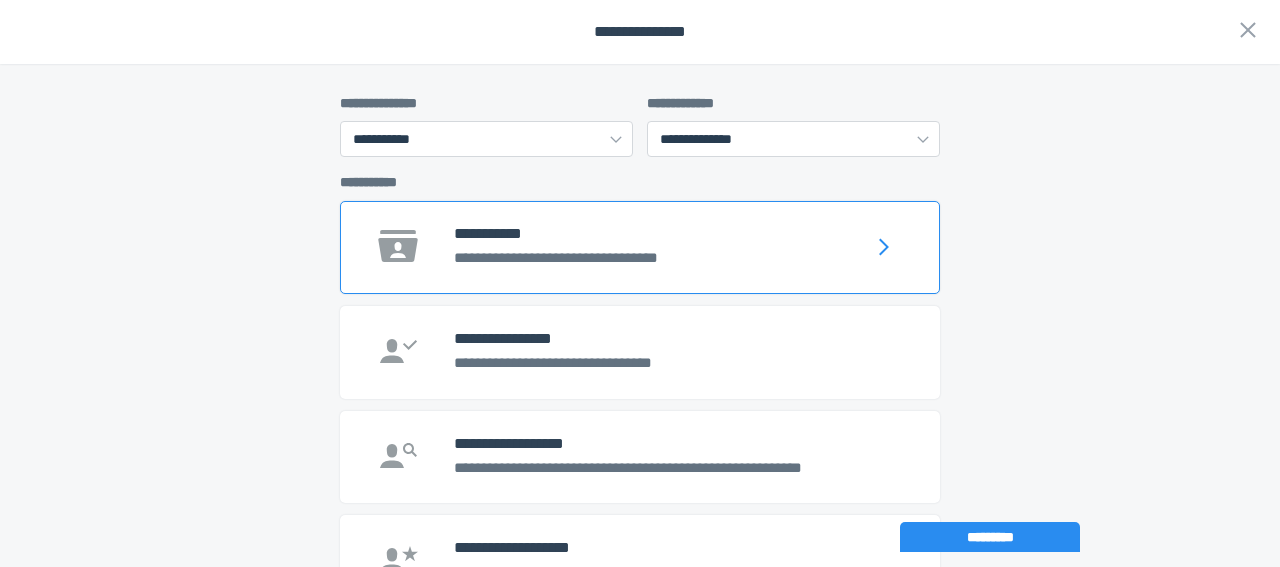 scroll, scrollTop: 93, scrollLeft: 0, axis: vertical 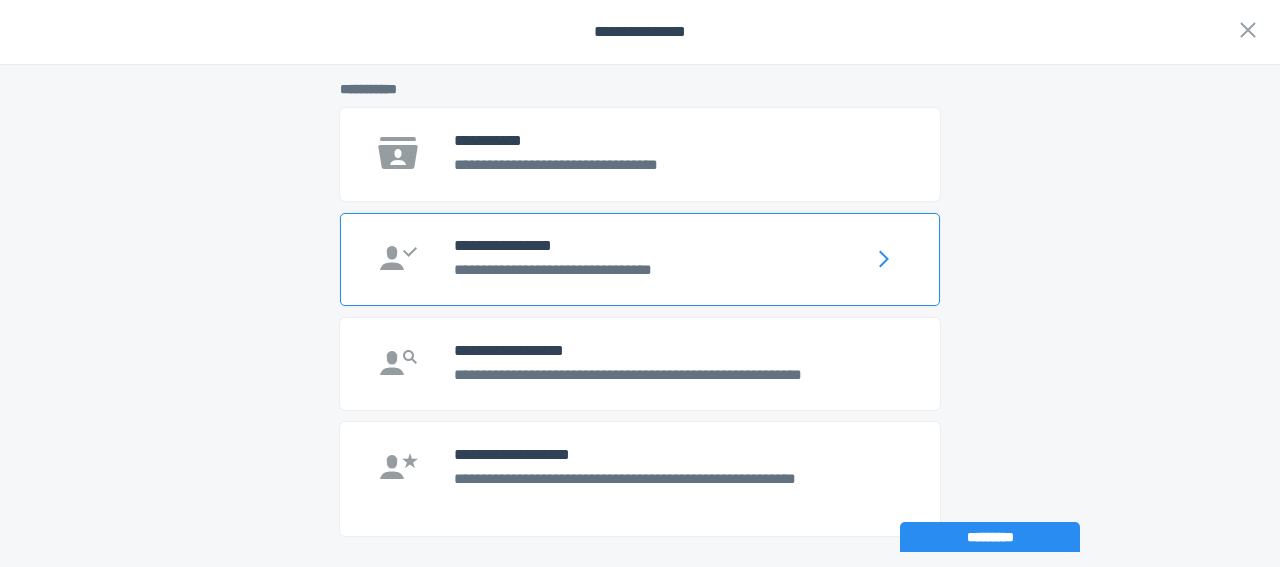 click on "**********" at bounding box center (640, 246) 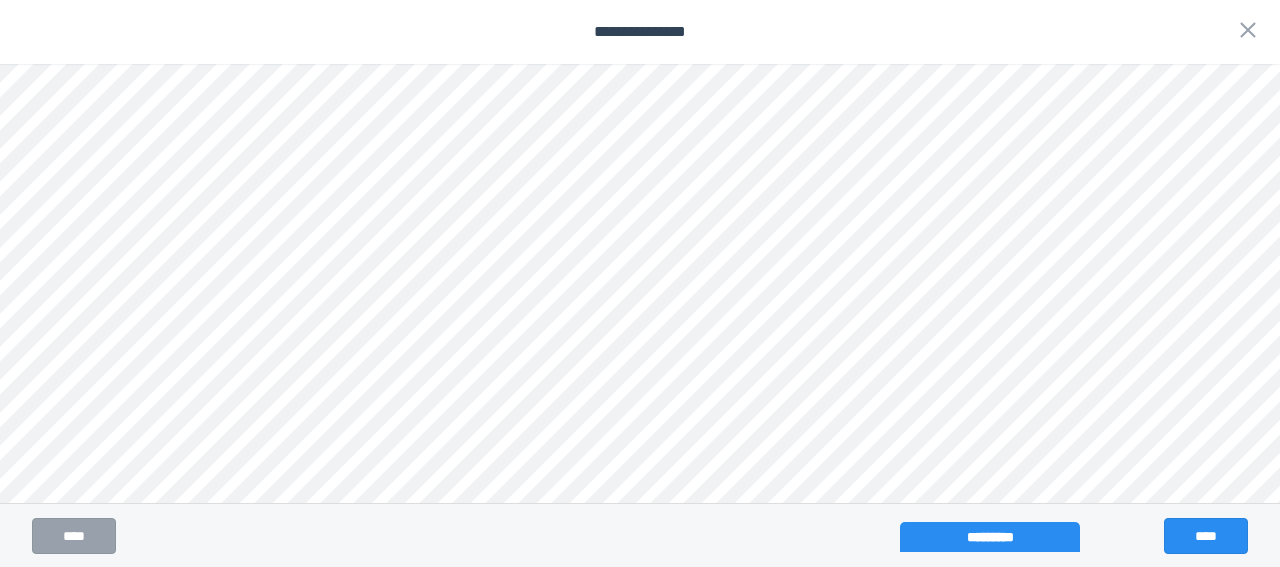 scroll, scrollTop: 0, scrollLeft: 0, axis: both 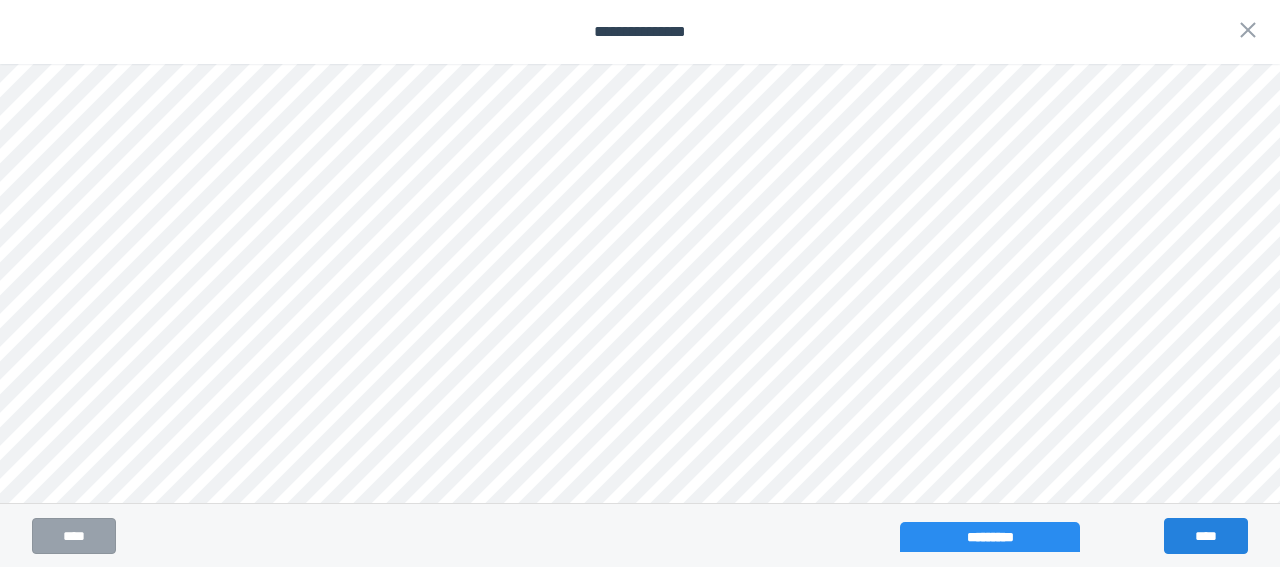 click on "****" at bounding box center [1206, 536] 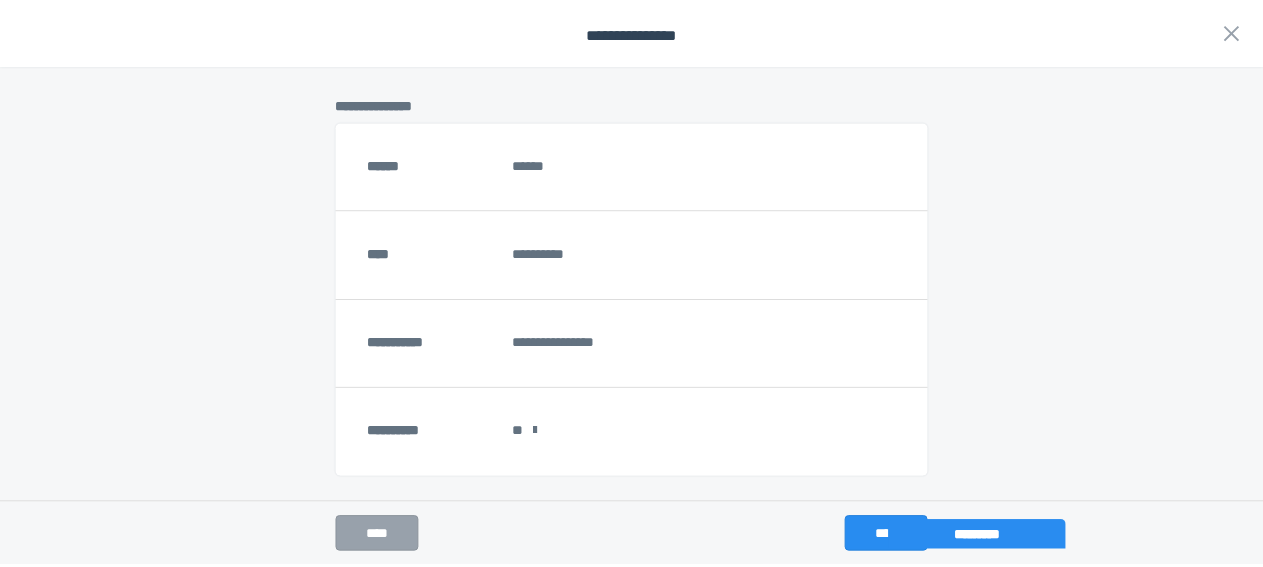 scroll, scrollTop: 8, scrollLeft: 0, axis: vertical 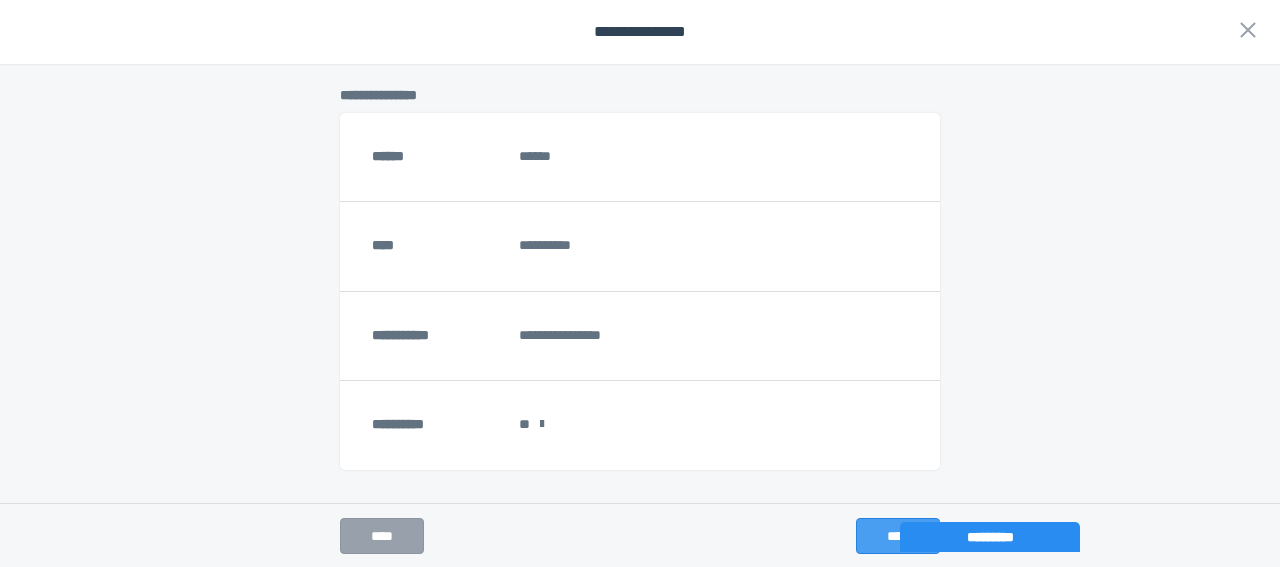 click on "****" at bounding box center (898, 536) 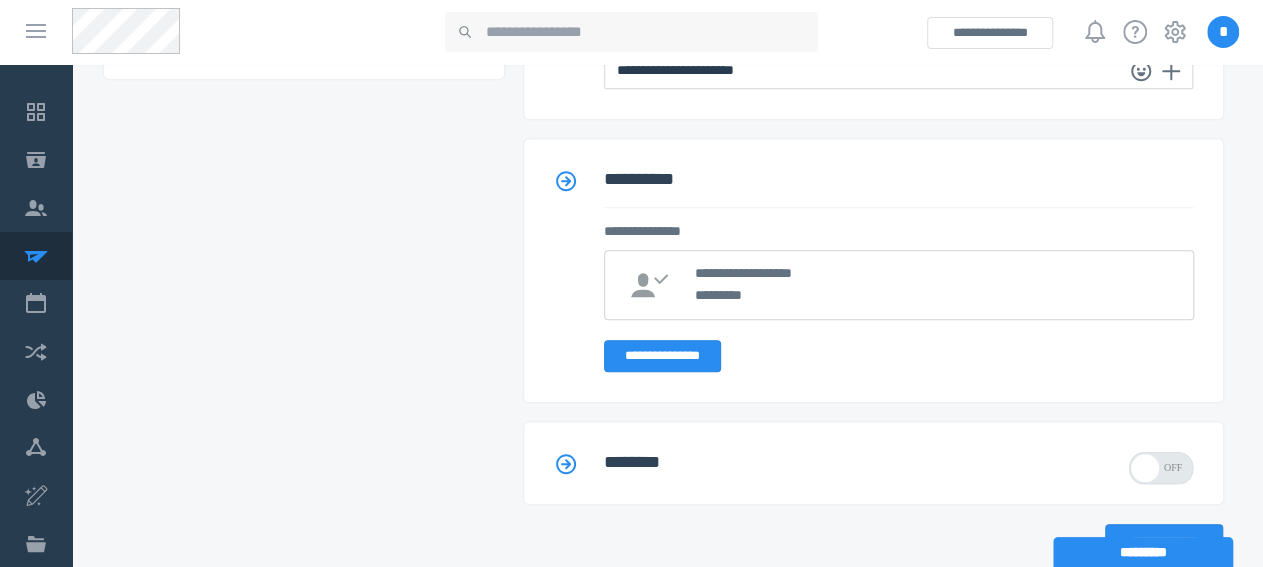 scroll, scrollTop: 750, scrollLeft: 0, axis: vertical 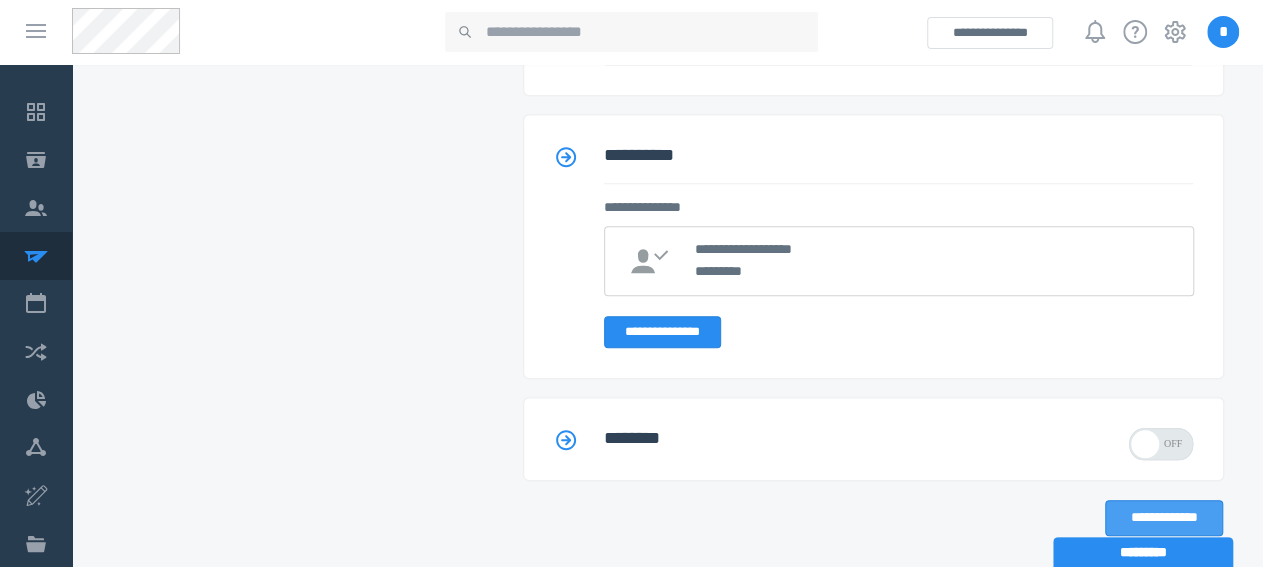 click on "**********" at bounding box center (1164, 518) 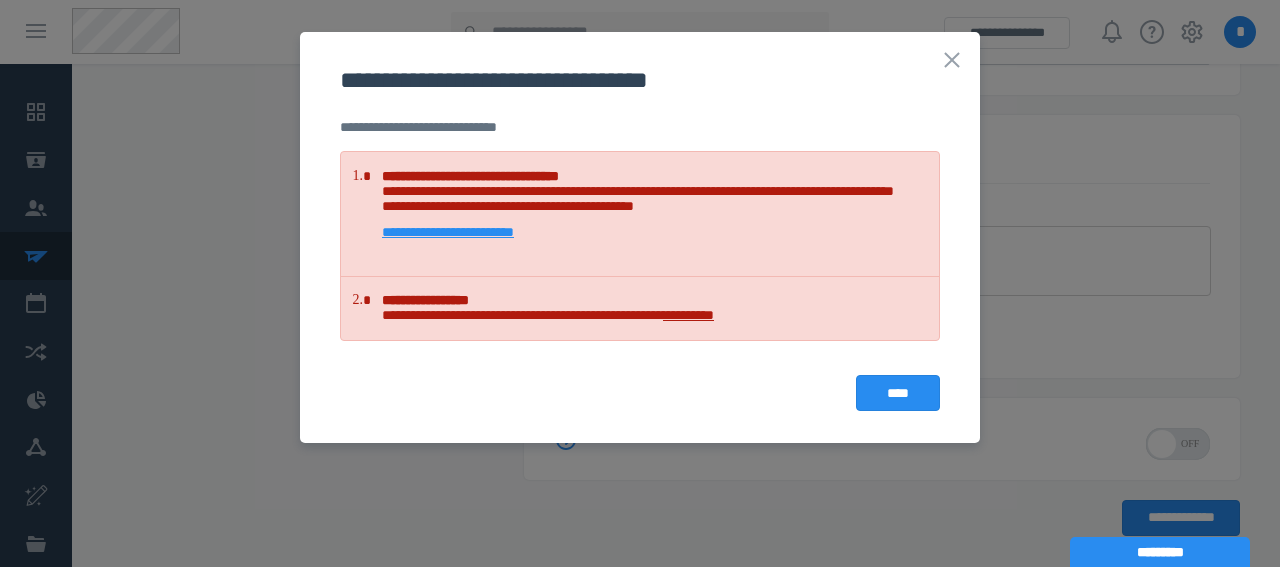 click on "**********" at bounding box center [448, 232] 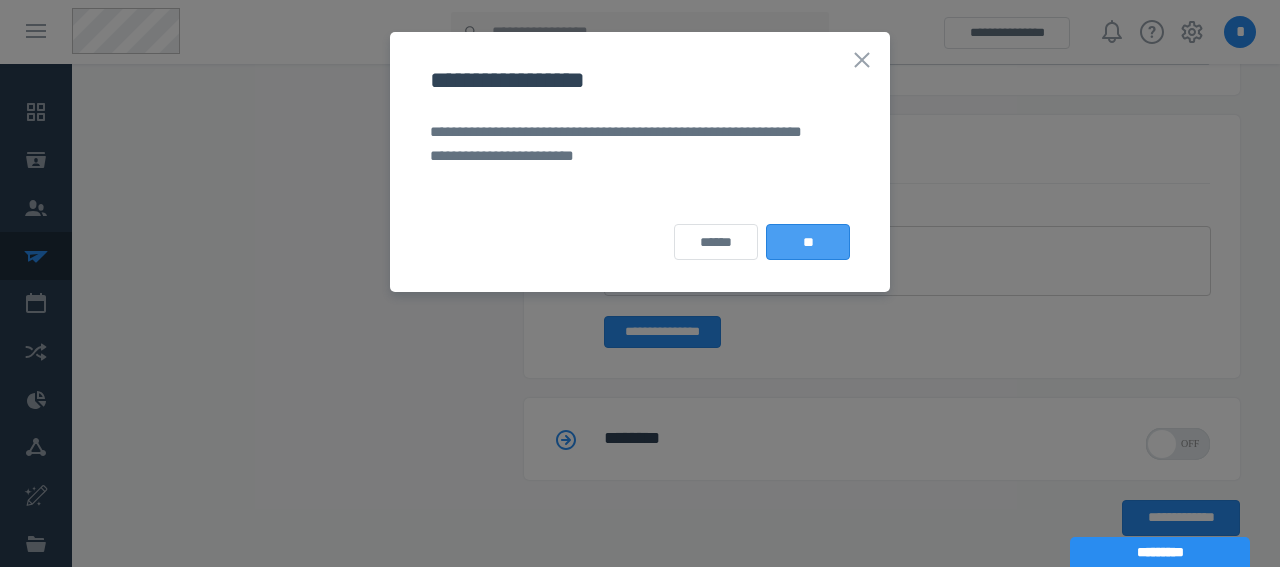 click on "**" at bounding box center [808, 242] 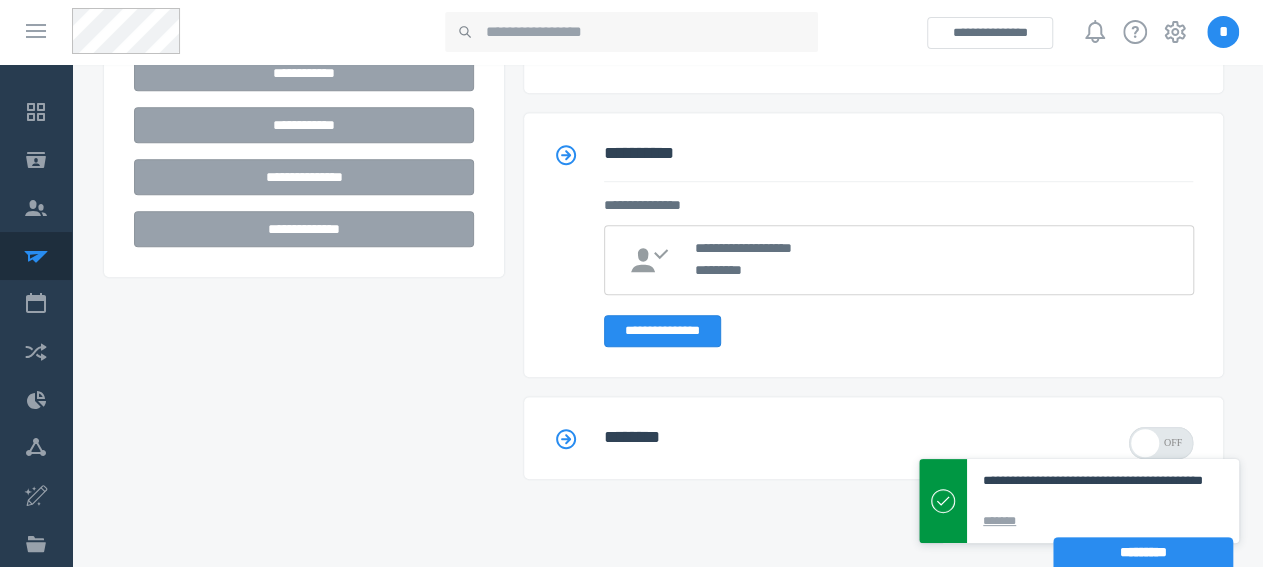 scroll, scrollTop: 527, scrollLeft: 0, axis: vertical 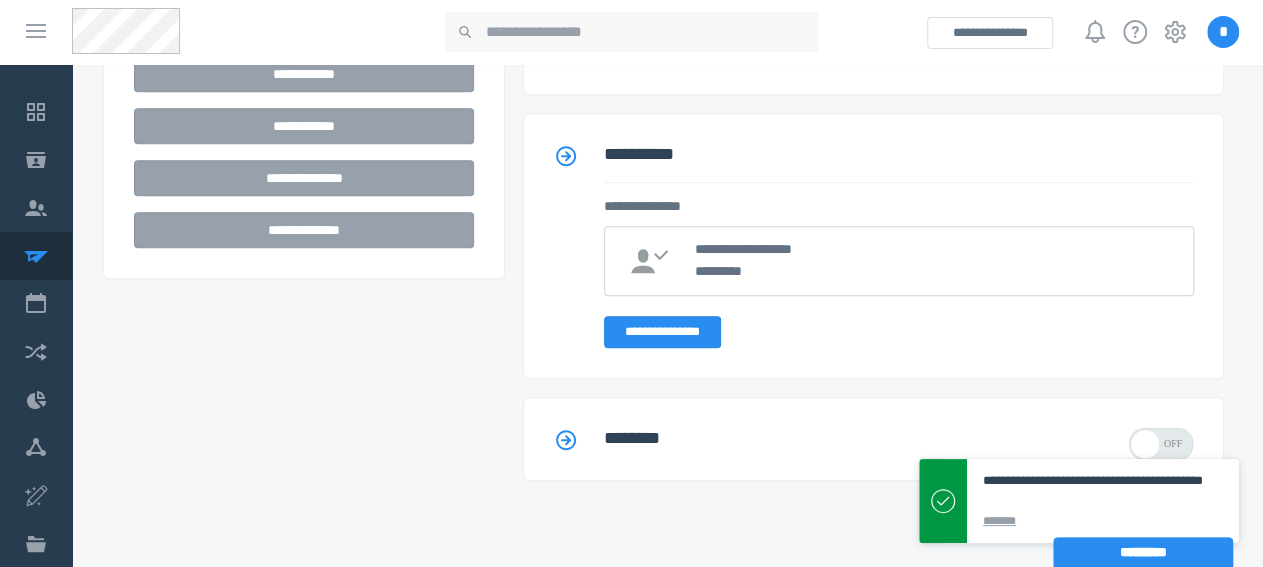 click on "**********" at bounding box center [1103, 491] 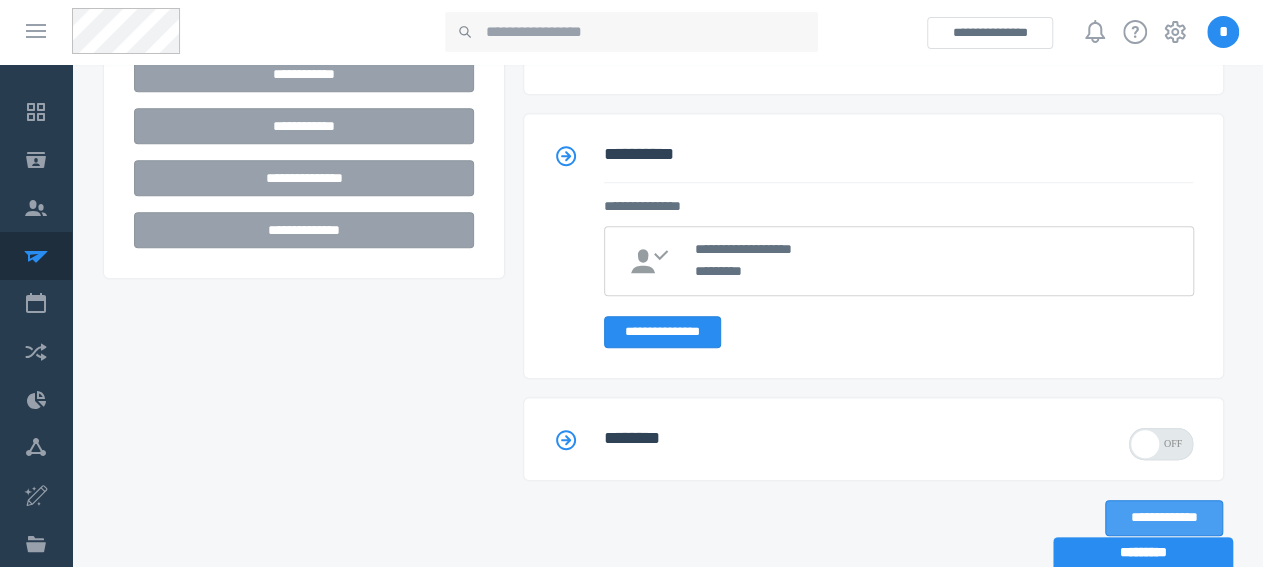 click on "**********" at bounding box center [1164, 518] 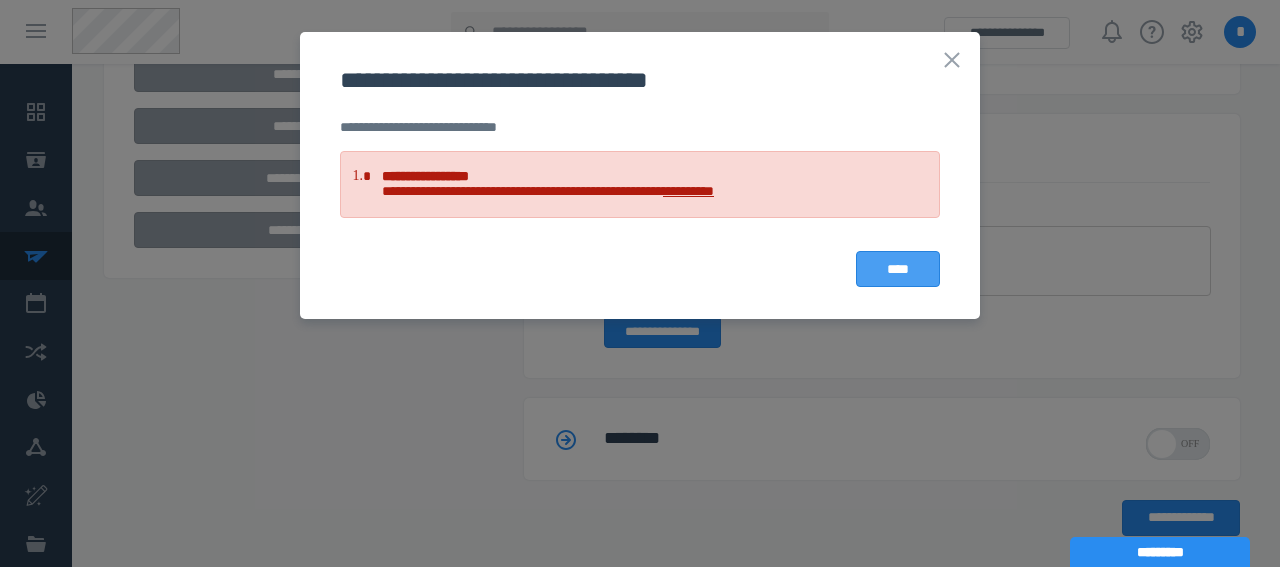 click on "****" at bounding box center (898, 269) 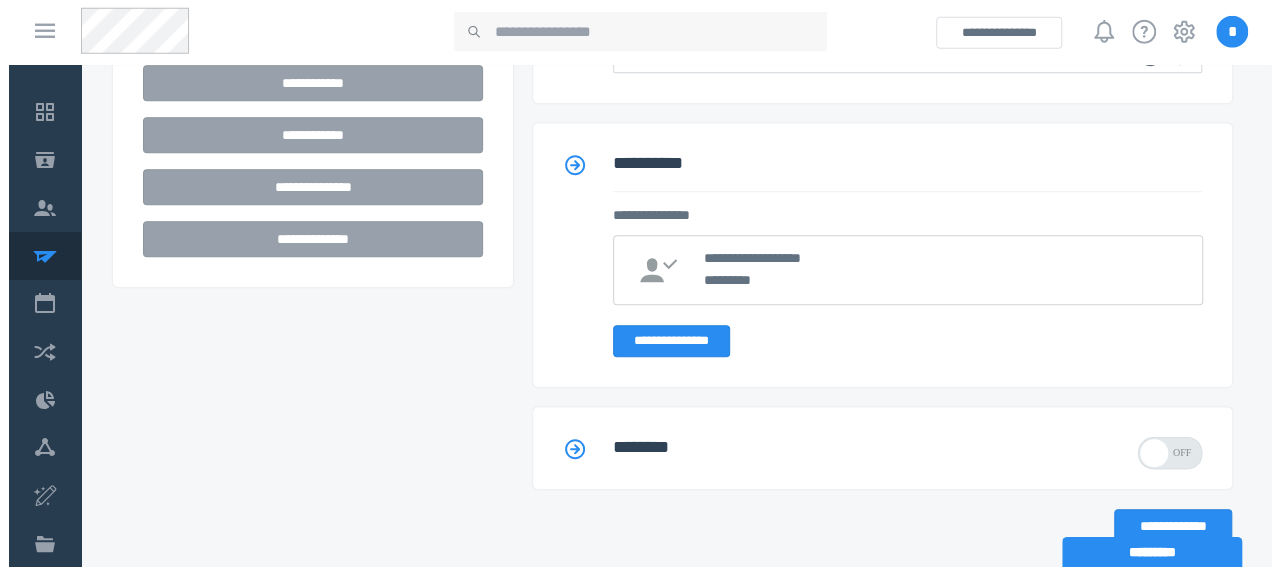 scroll, scrollTop: 527, scrollLeft: 0, axis: vertical 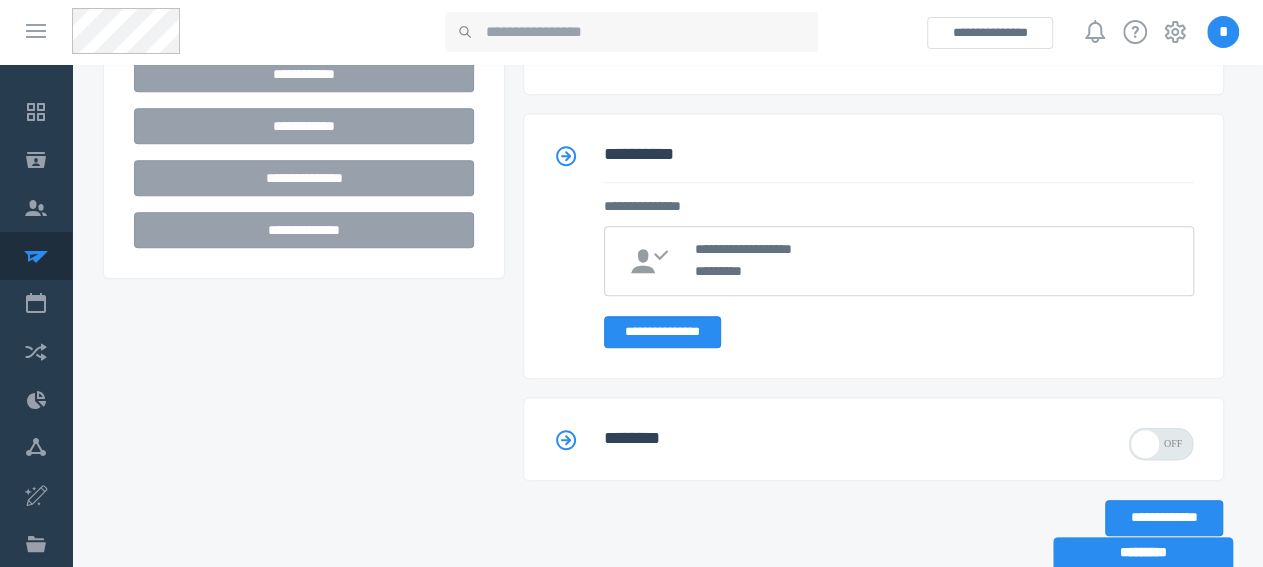 click on "**********" at bounding box center [873, 98] 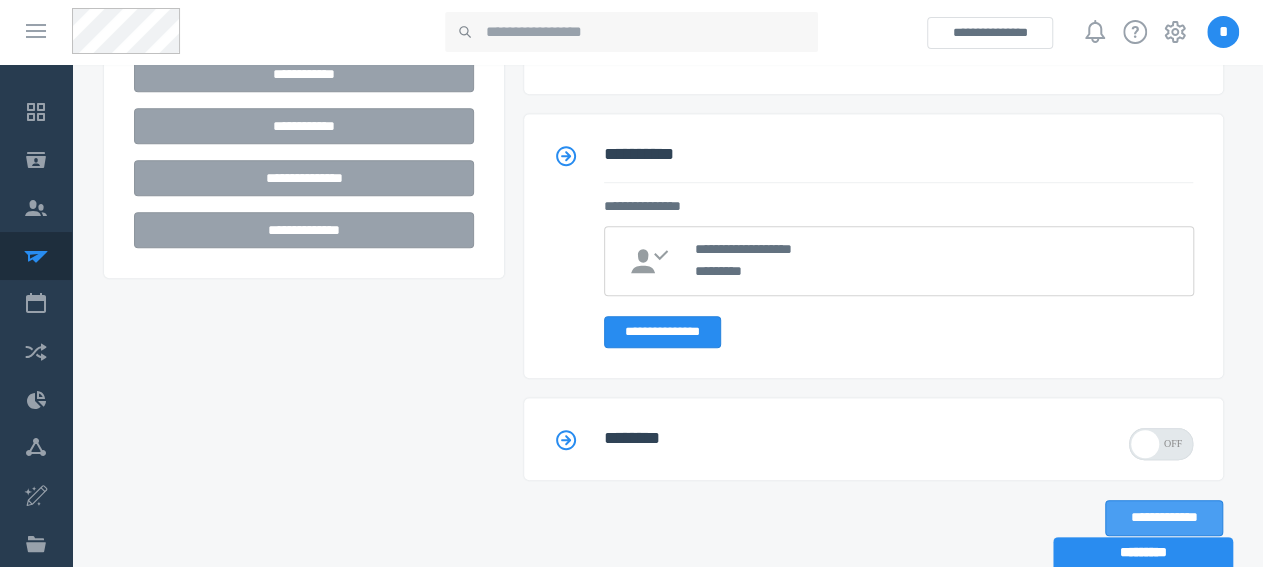 click on "**********" at bounding box center (1164, 518) 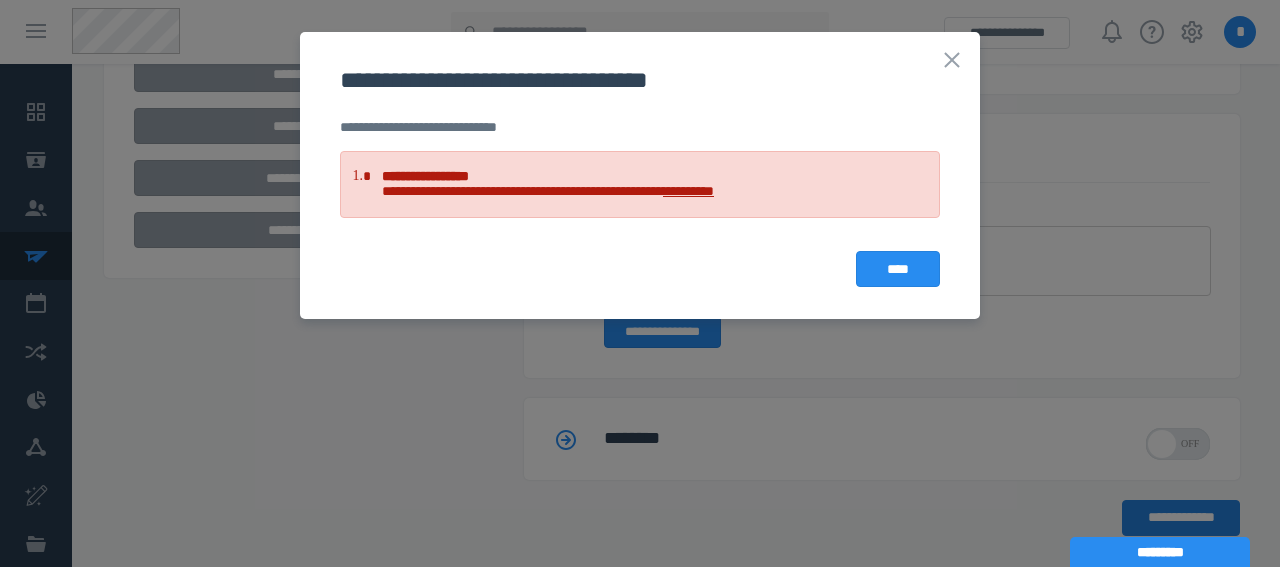 click on "**********" at bounding box center (640, 283) 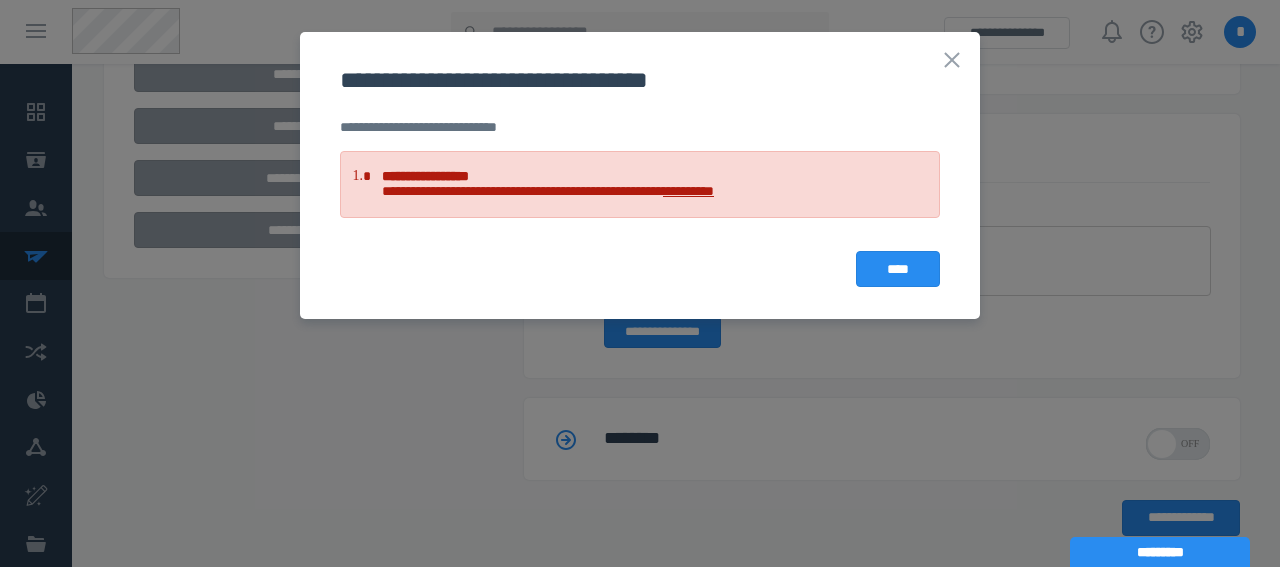 click on "**********" at bounding box center (655, 184) 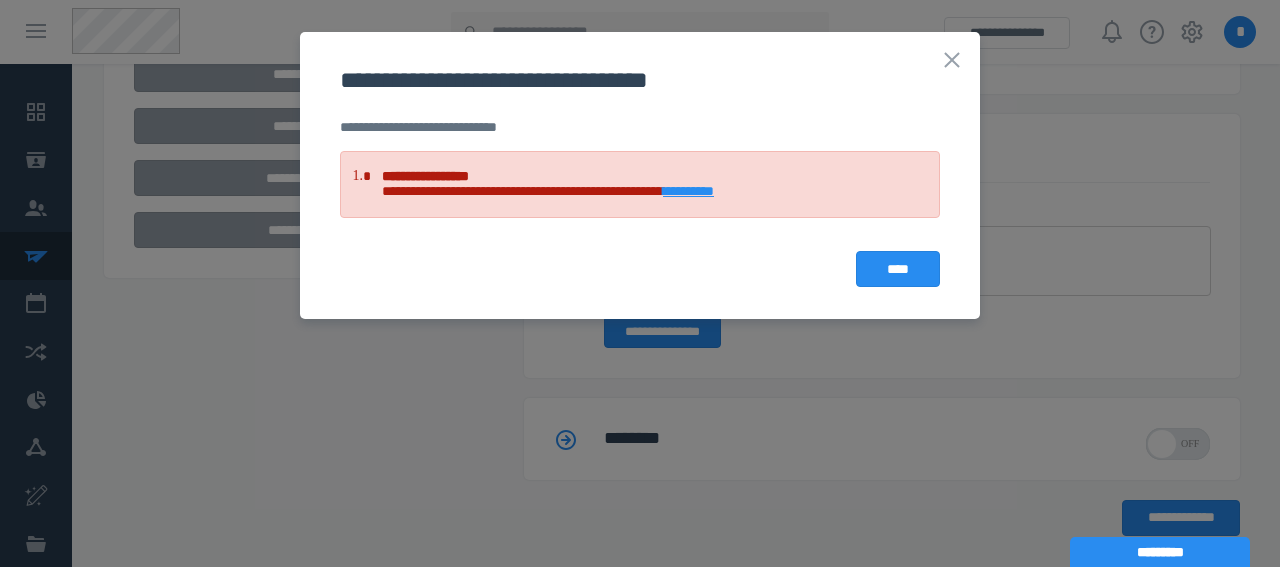 click on "**********" at bounding box center [688, 191] 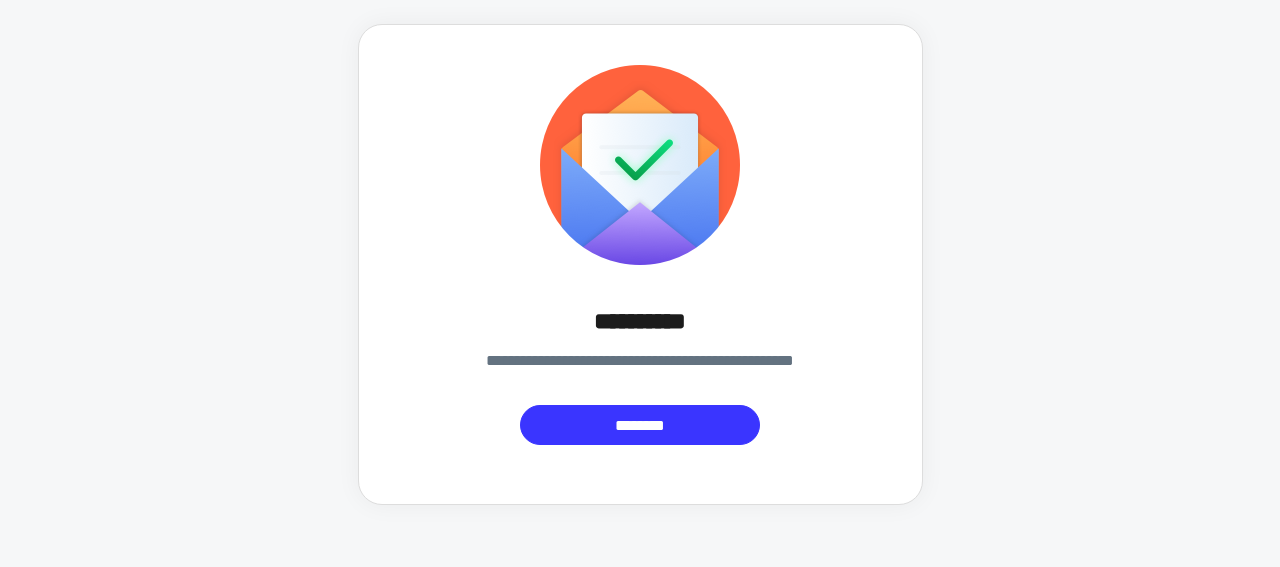 scroll, scrollTop: 0, scrollLeft: 0, axis: both 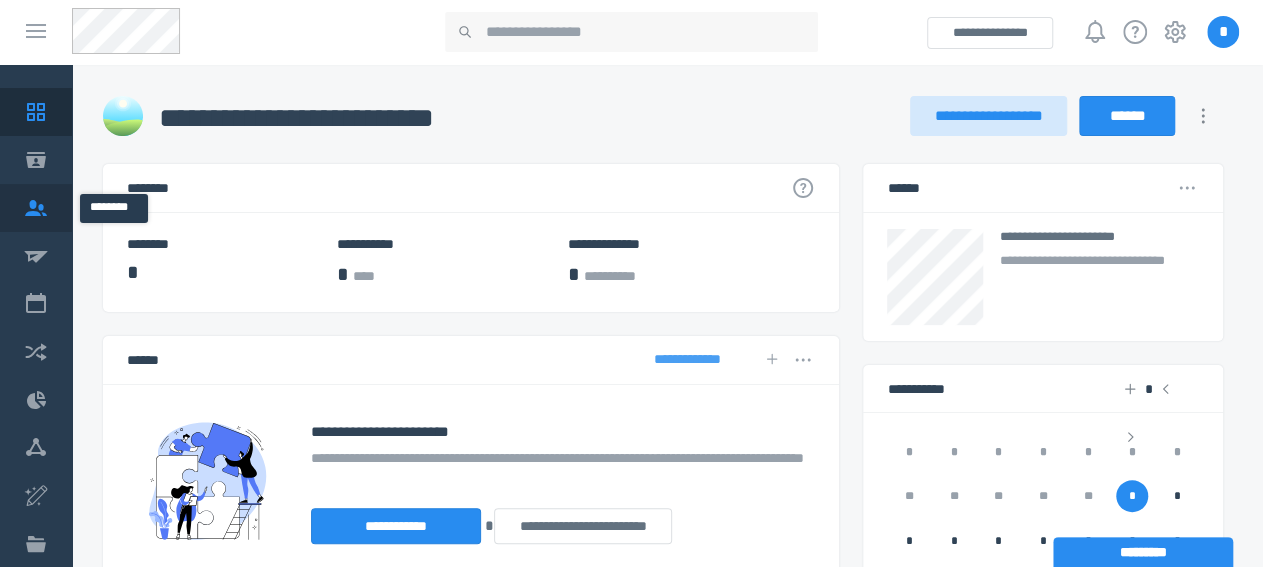 click on "Contacts" at bounding box center (36, 208) 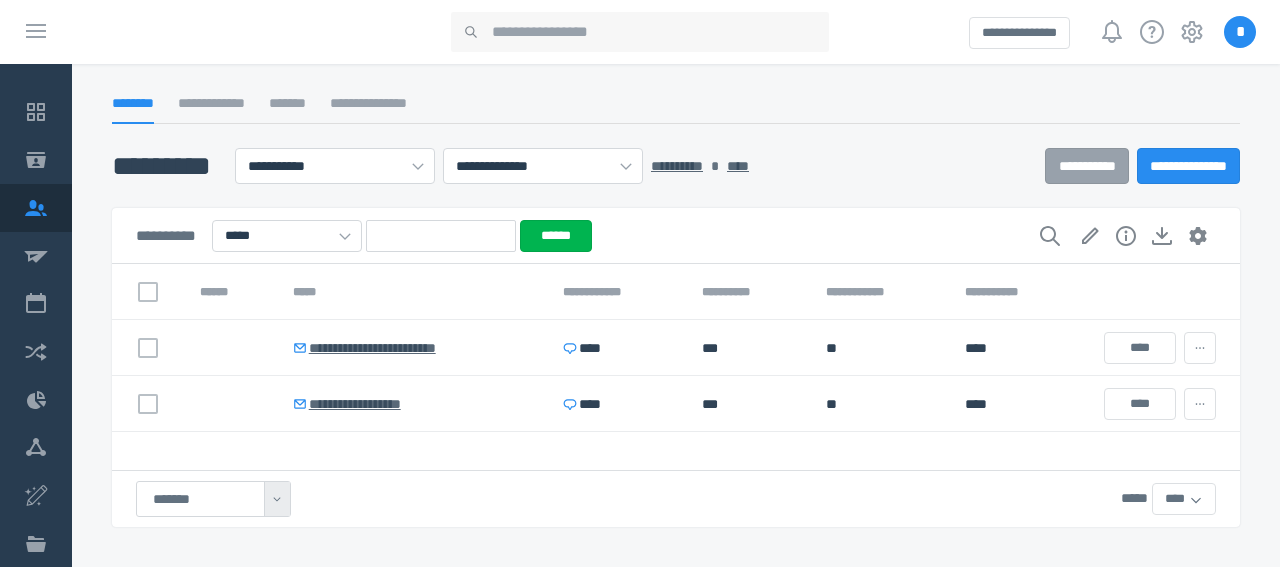 select on "*****" 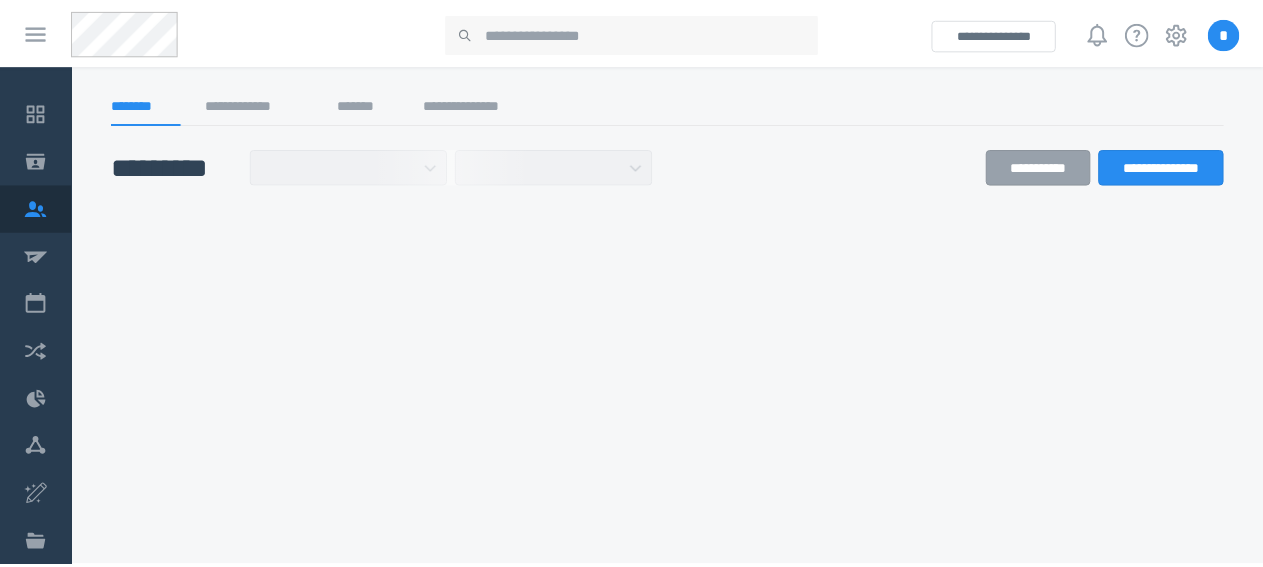 scroll, scrollTop: 0, scrollLeft: 0, axis: both 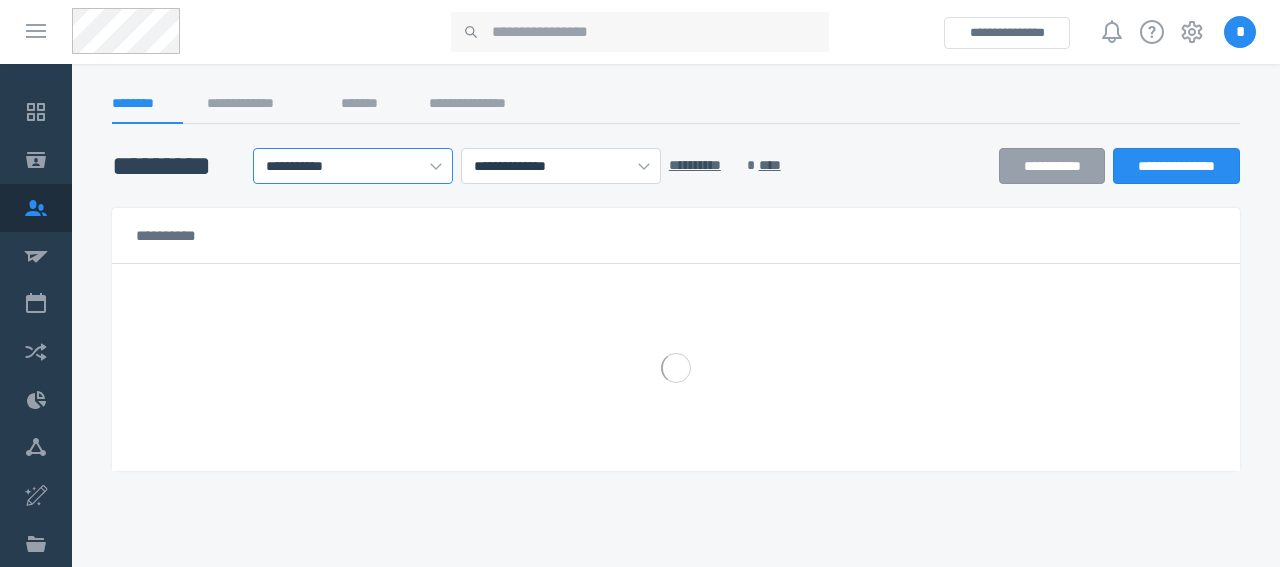 click on "**********" at bounding box center [353, 166] 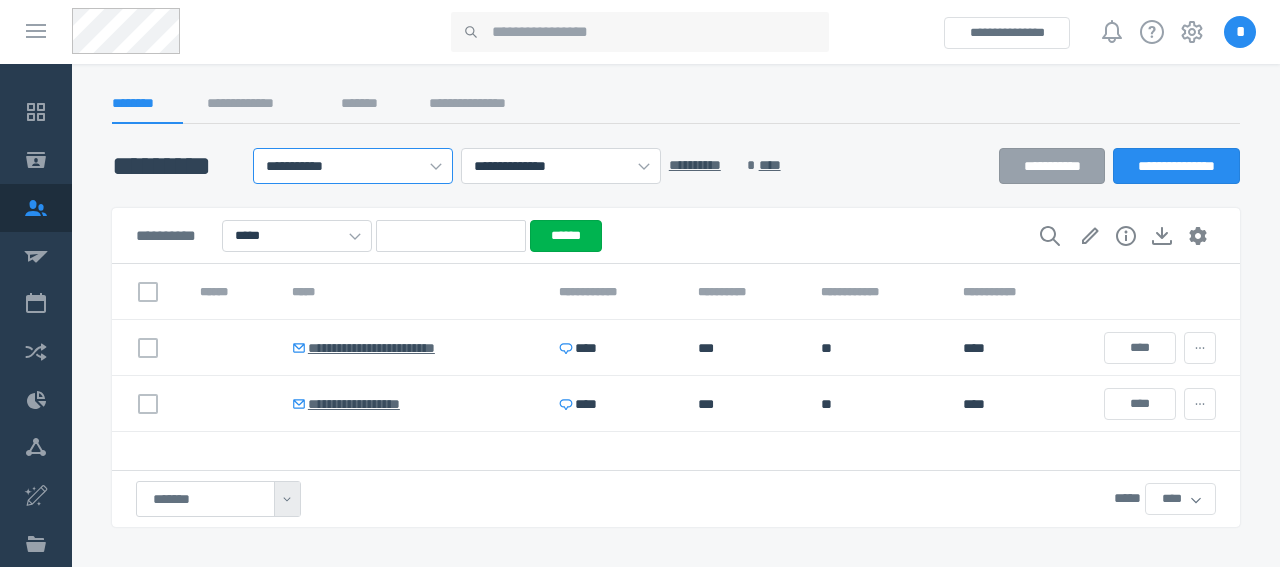 select on "*****" 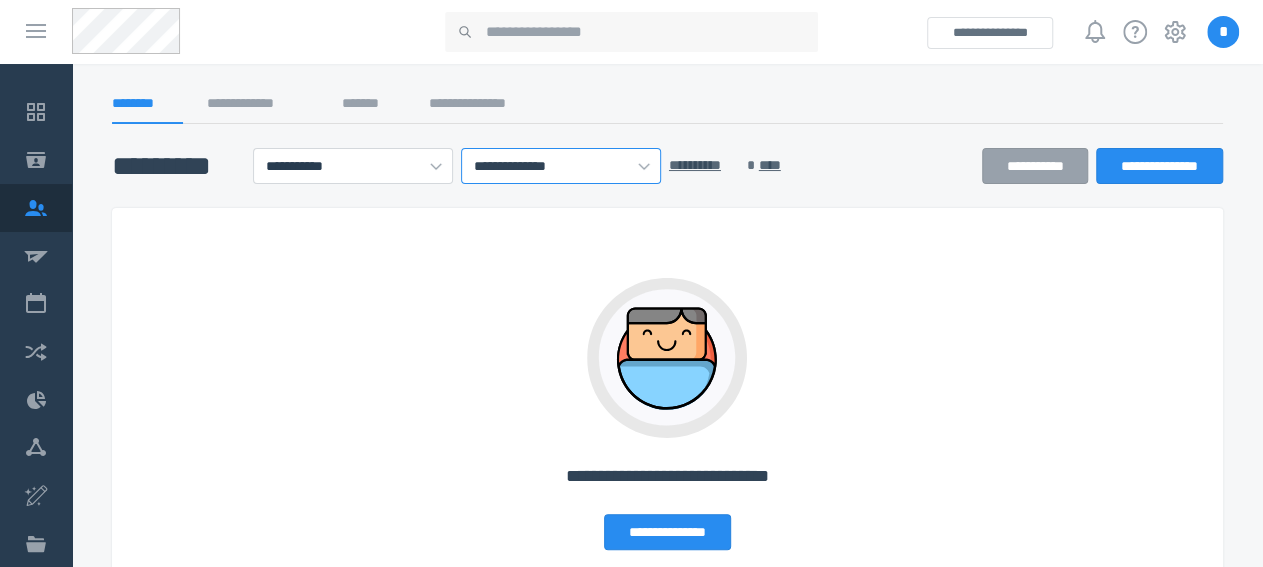 click on "**********" at bounding box center [561, 166] 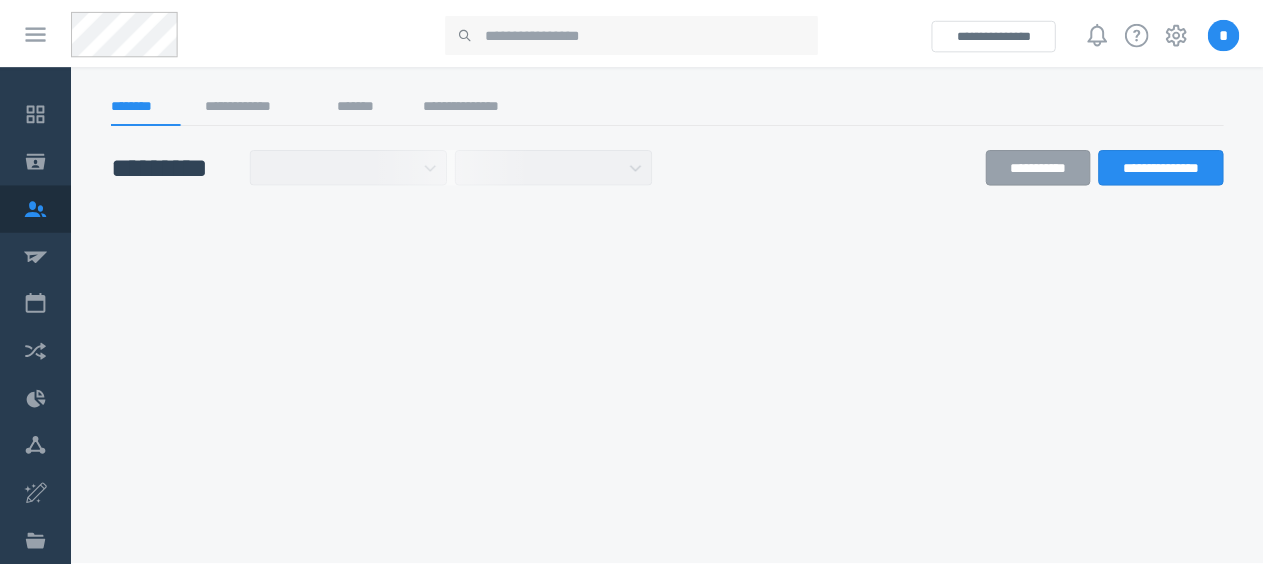 scroll, scrollTop: 0, scrollLeft: 0, axis: both 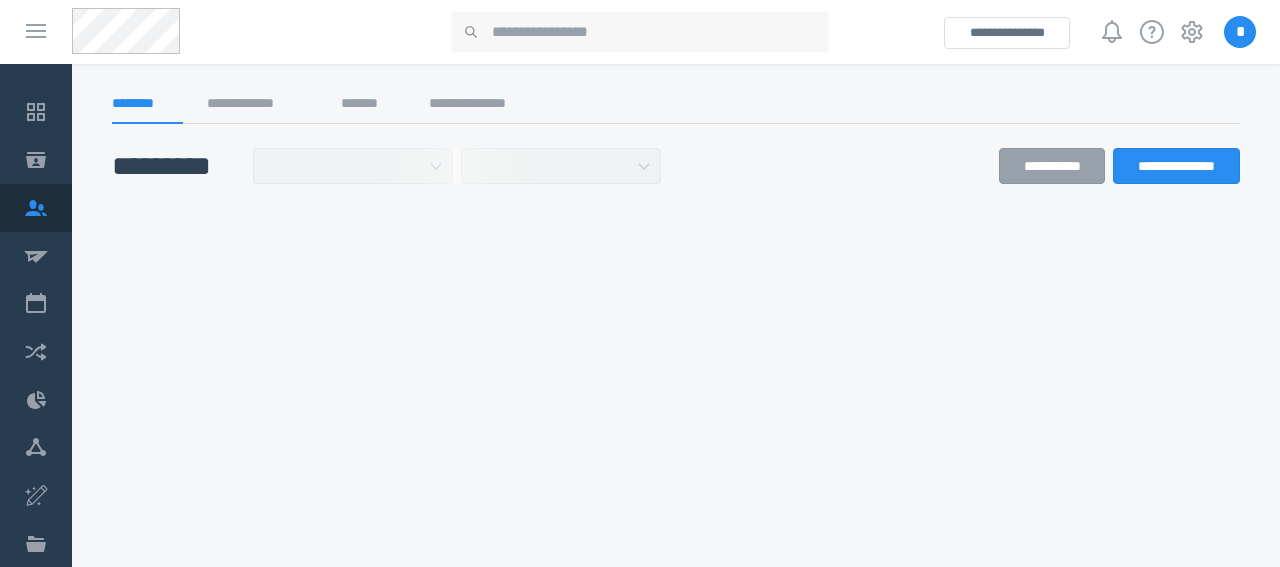 select on "*****" 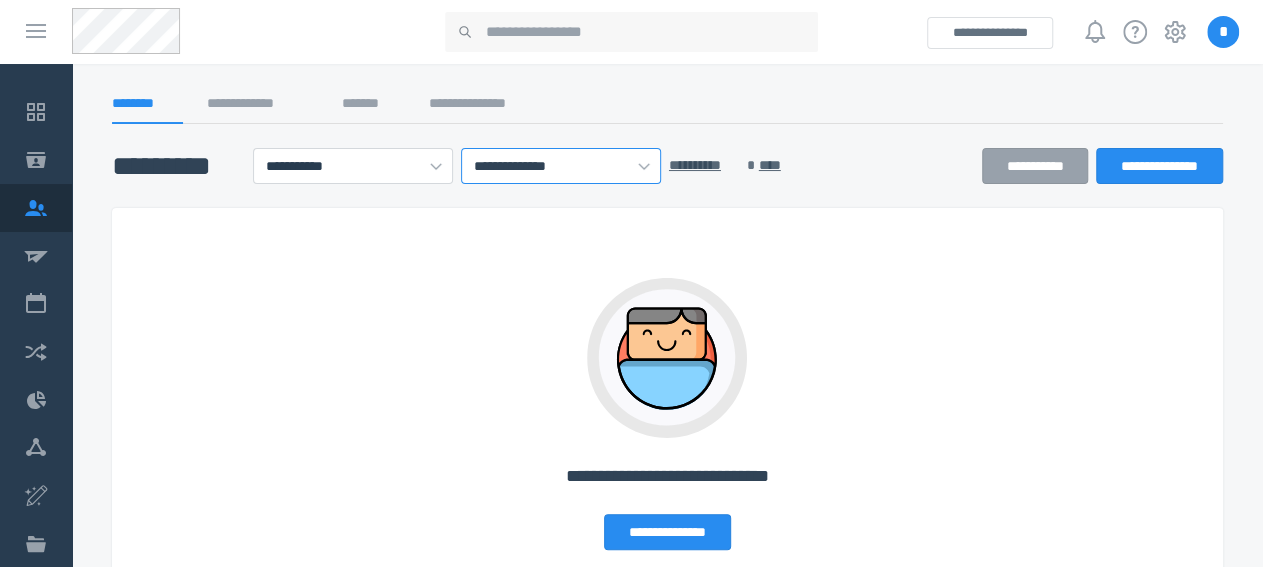 click on "**********" at bounding box center [561, 166] 